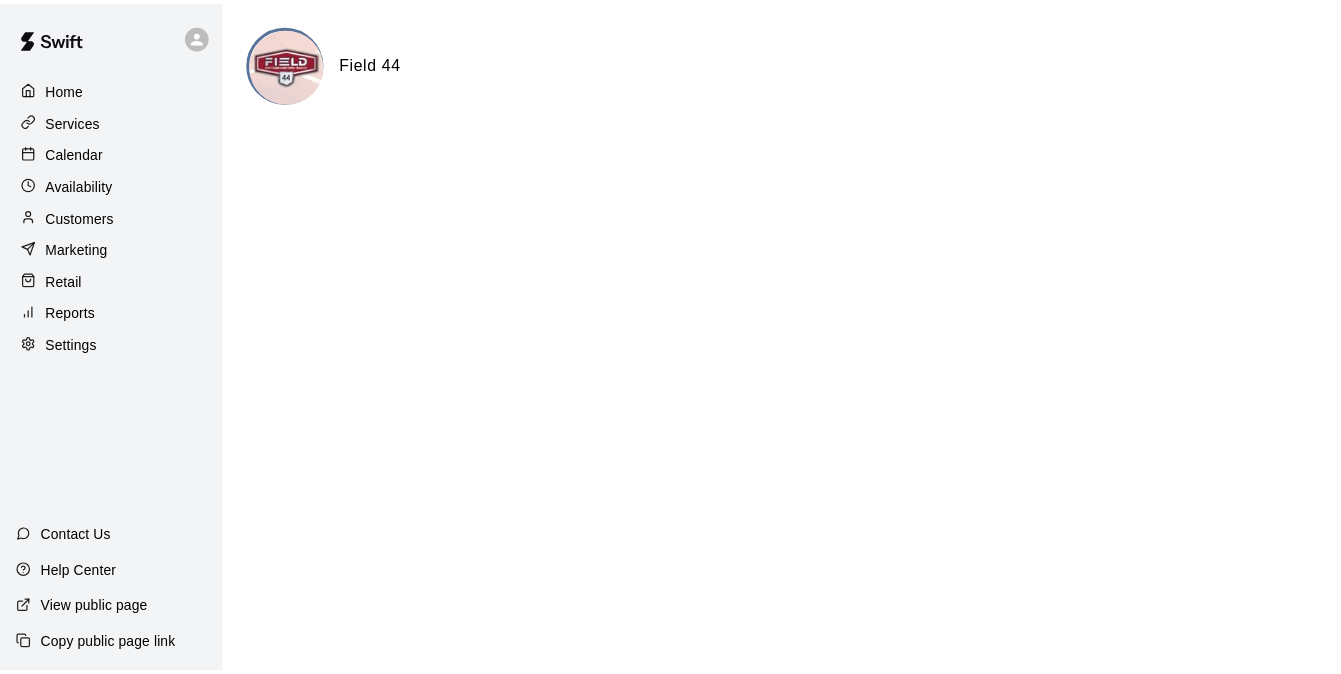 scroll, scrollTop: 0, scrollLeft: 0, axis: both 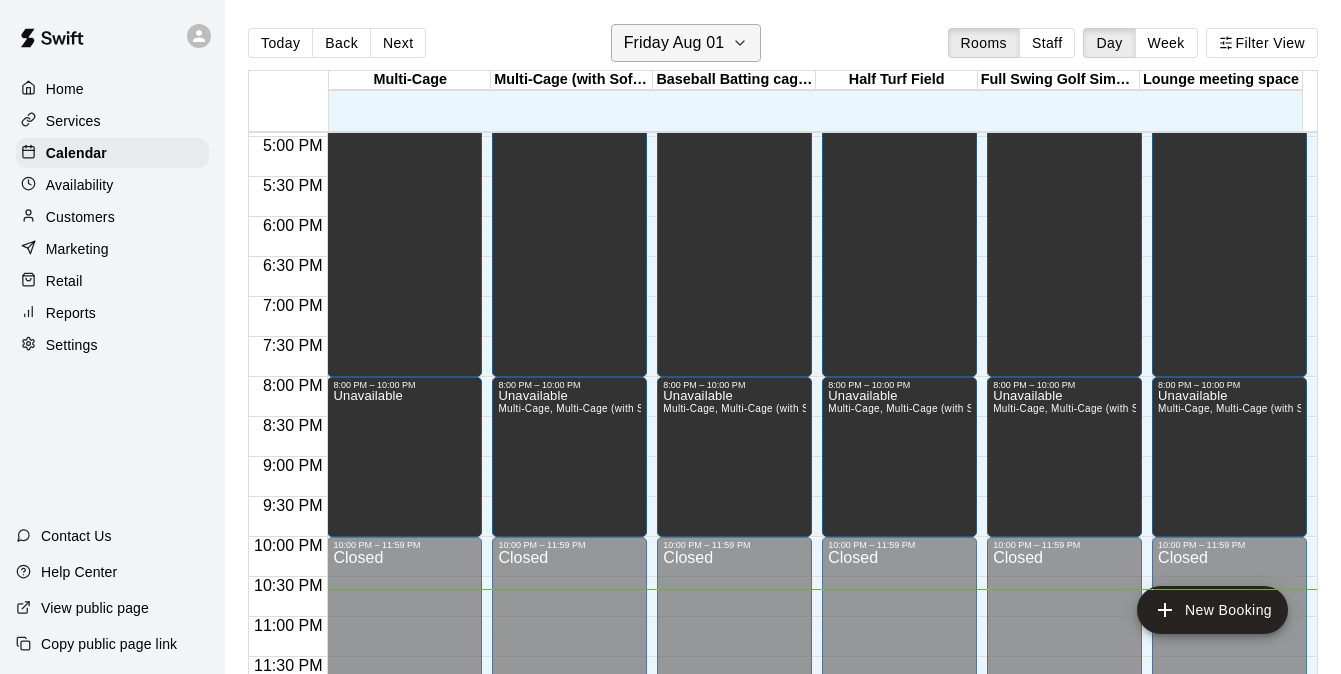 click 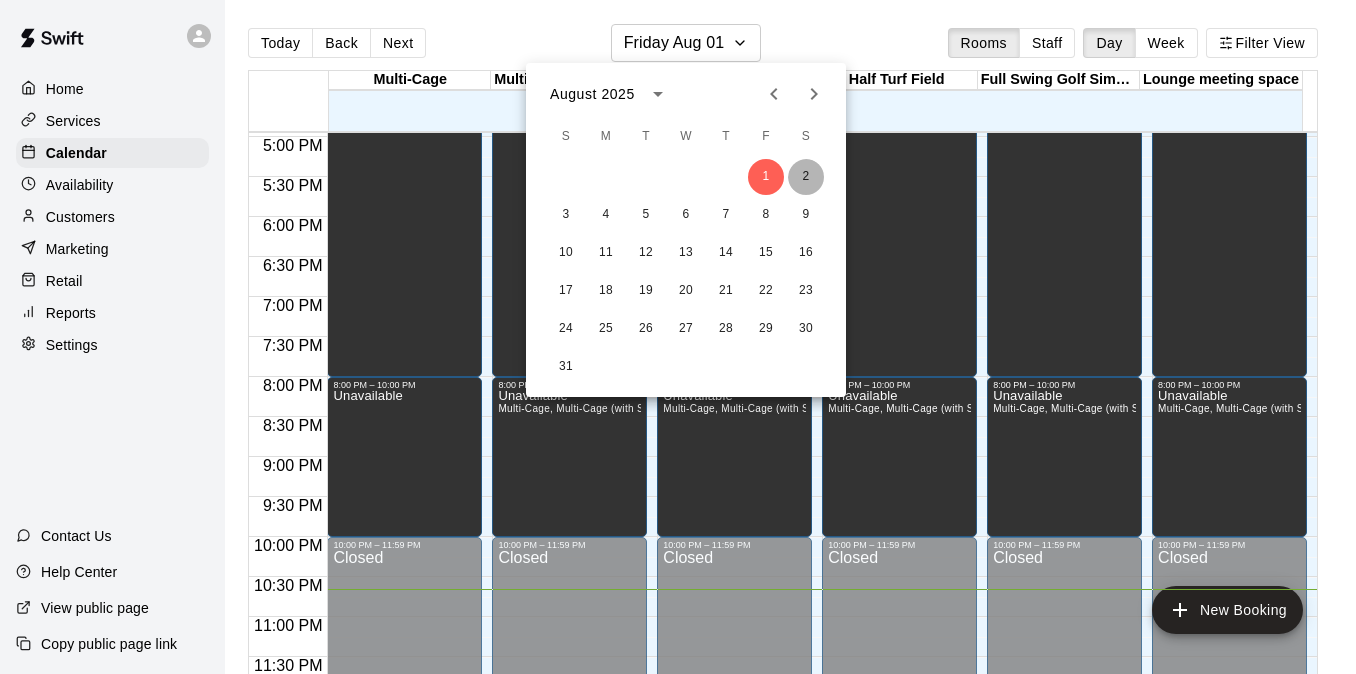 click on "2" at bounding box center (806, 177) 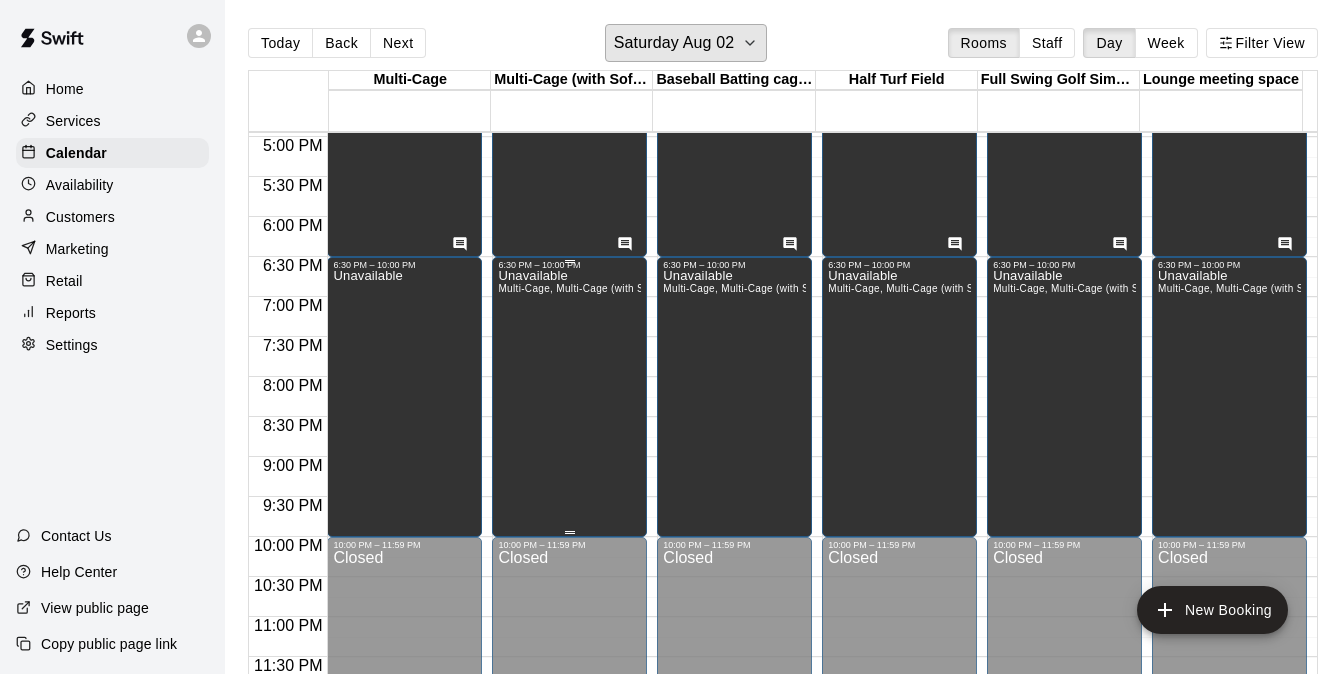 scroll, scrollTop: 32, scrollLeft: 0, axis: vertical 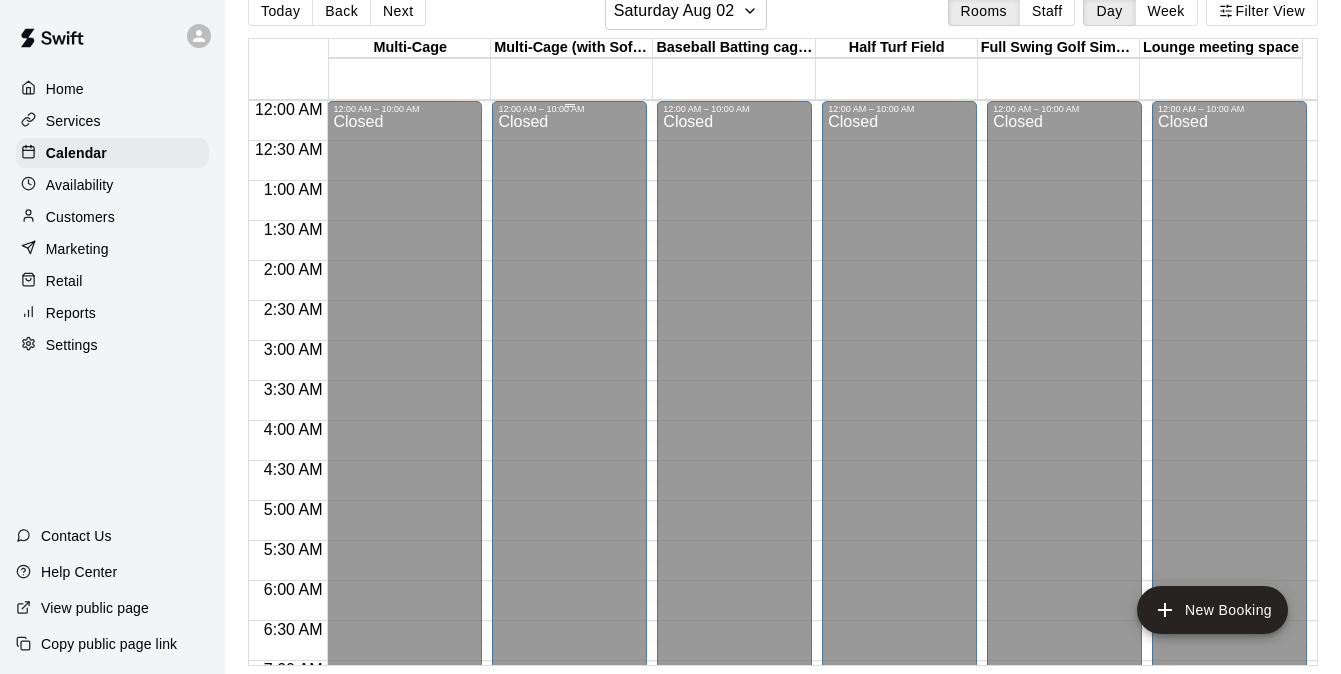 click on "Closed" at bounding box center [569, 511] 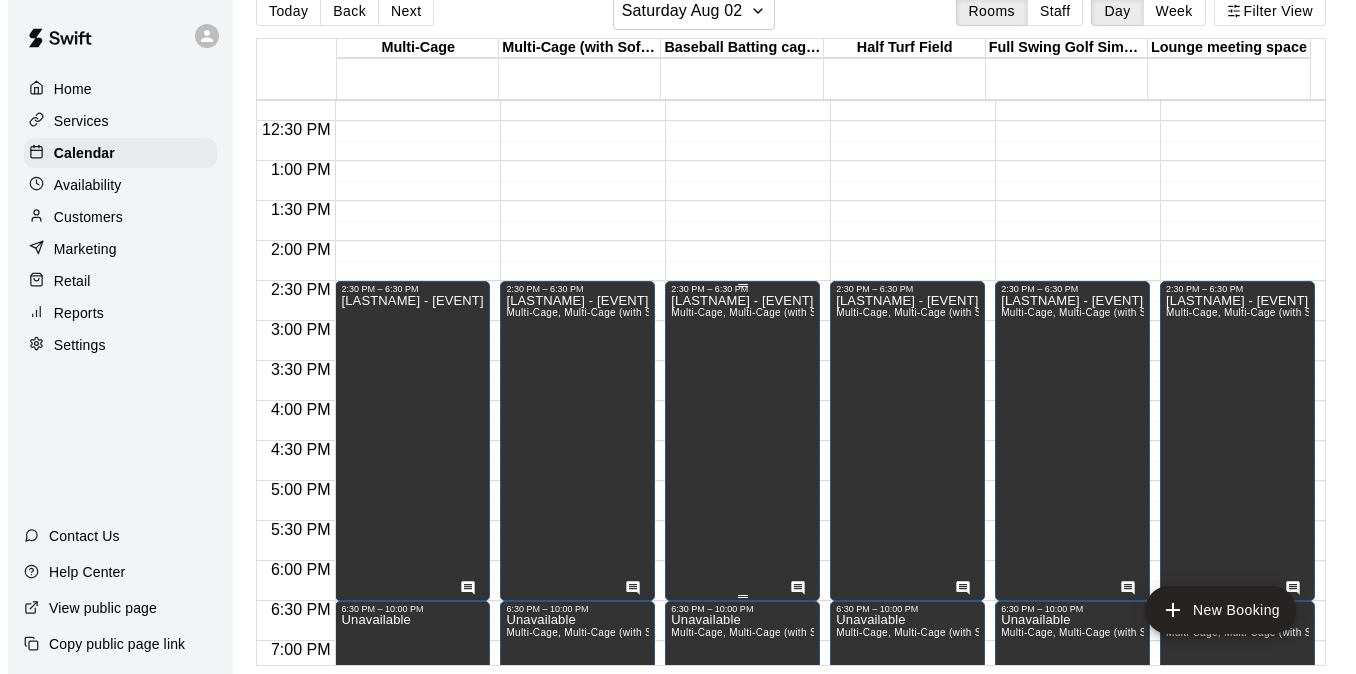 scroll, scrollTop: 966, scrollLeft: 0, axis: vertical 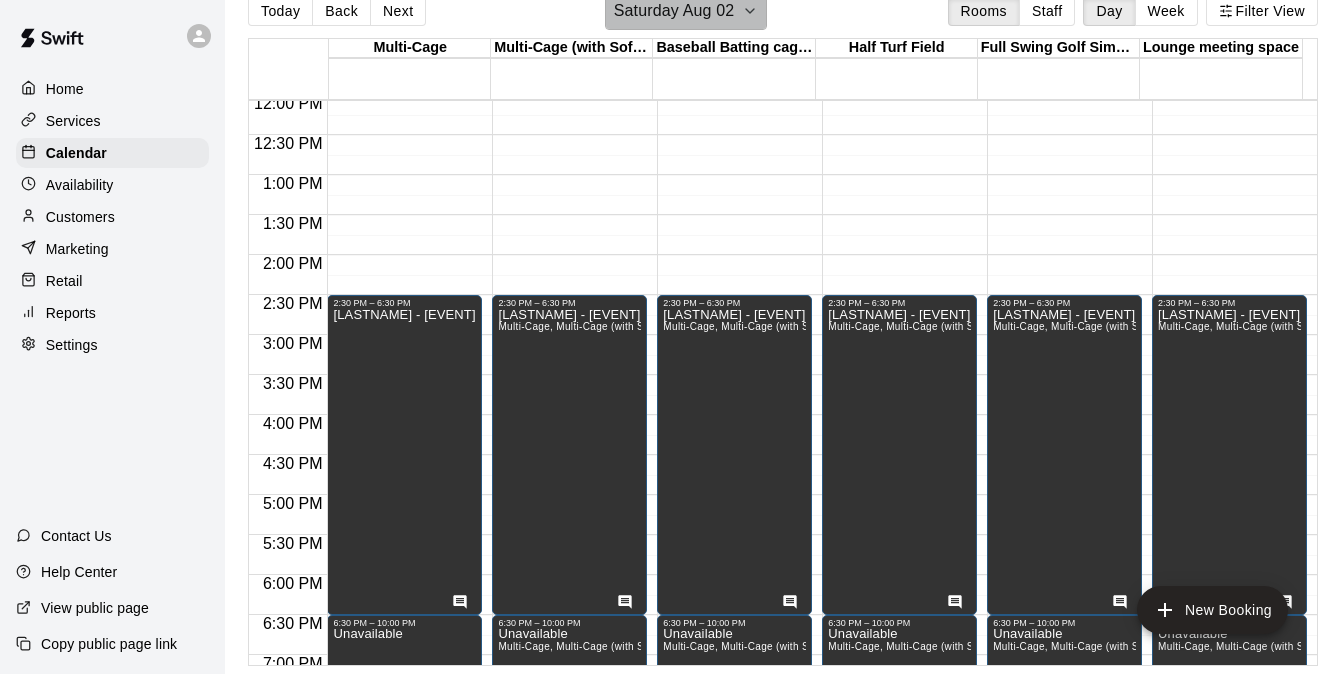 click 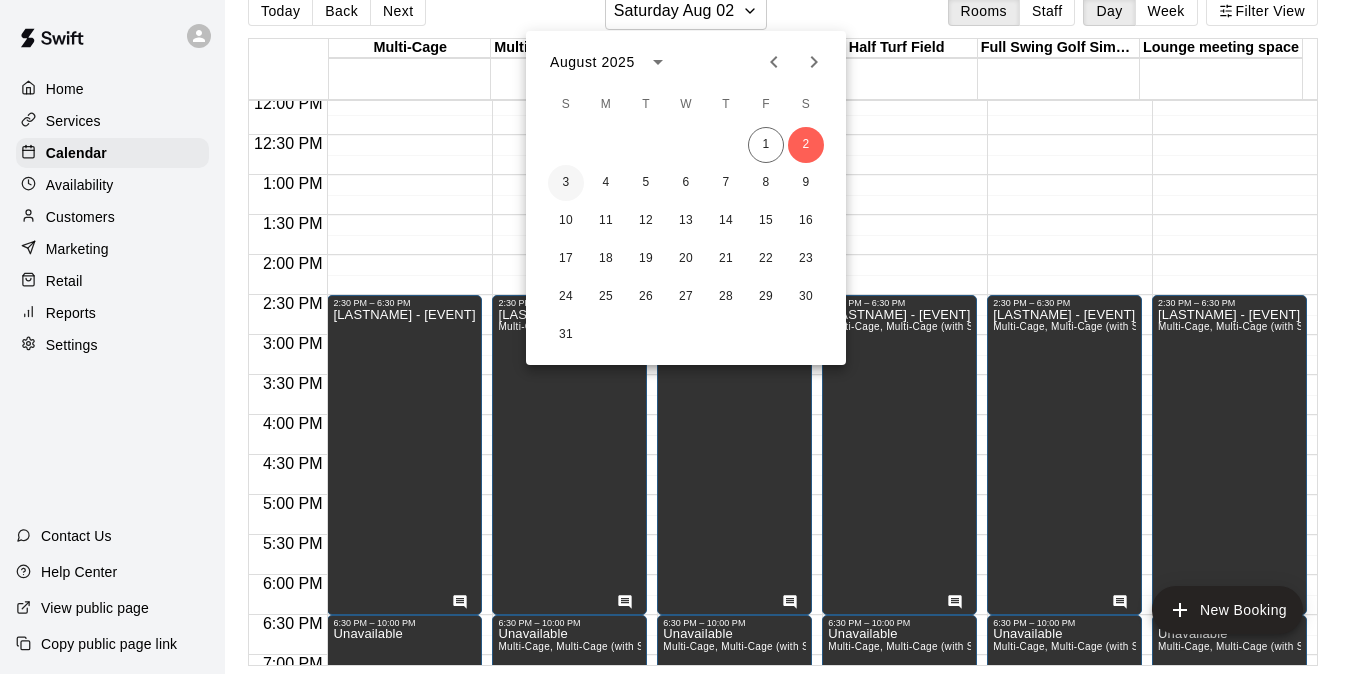 click on "3" at bounding box center [566, 183] 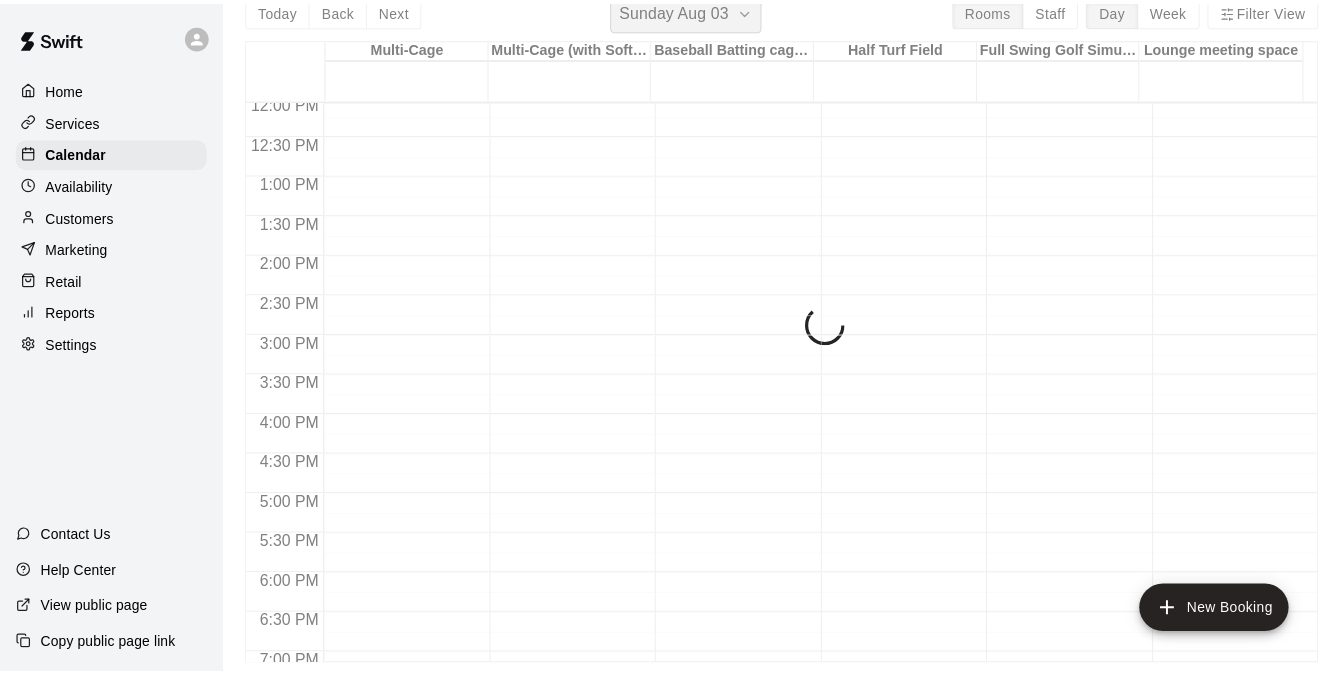 scroll, scrollTop: 24, scrollLeft: 0, axis: vertical 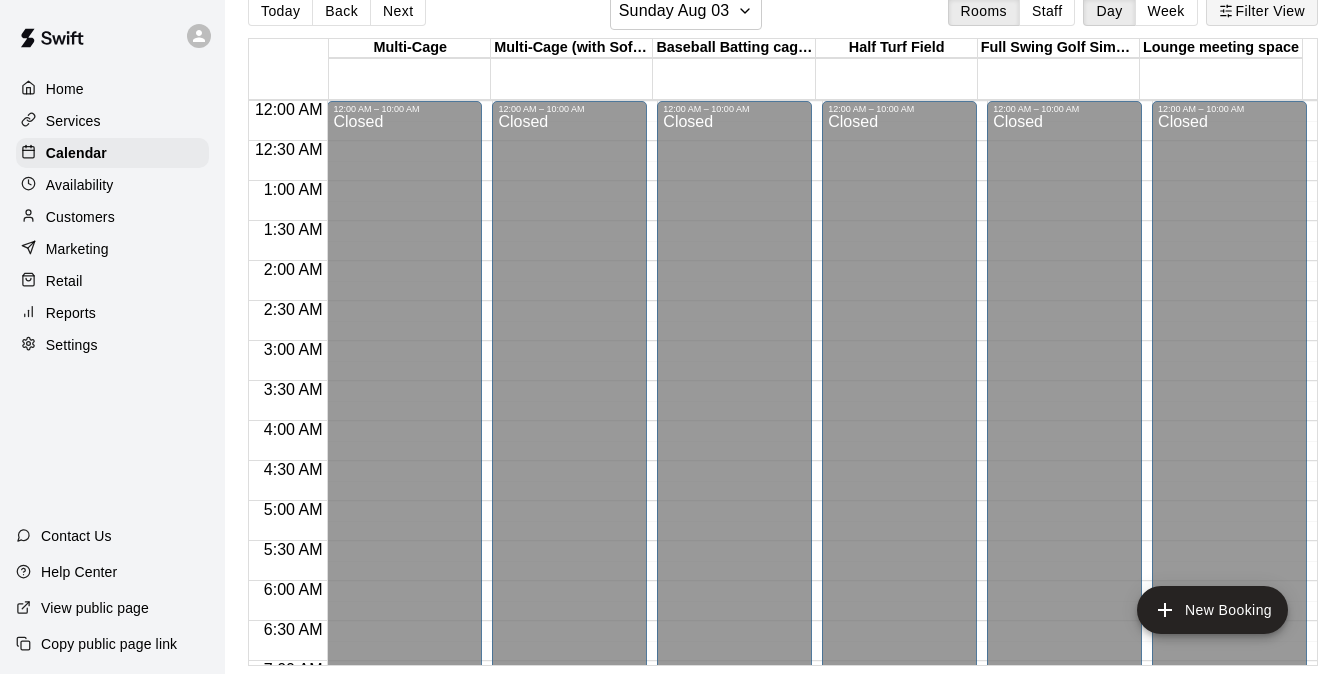 click on "Filter View" at bounding box center (1262, 11) 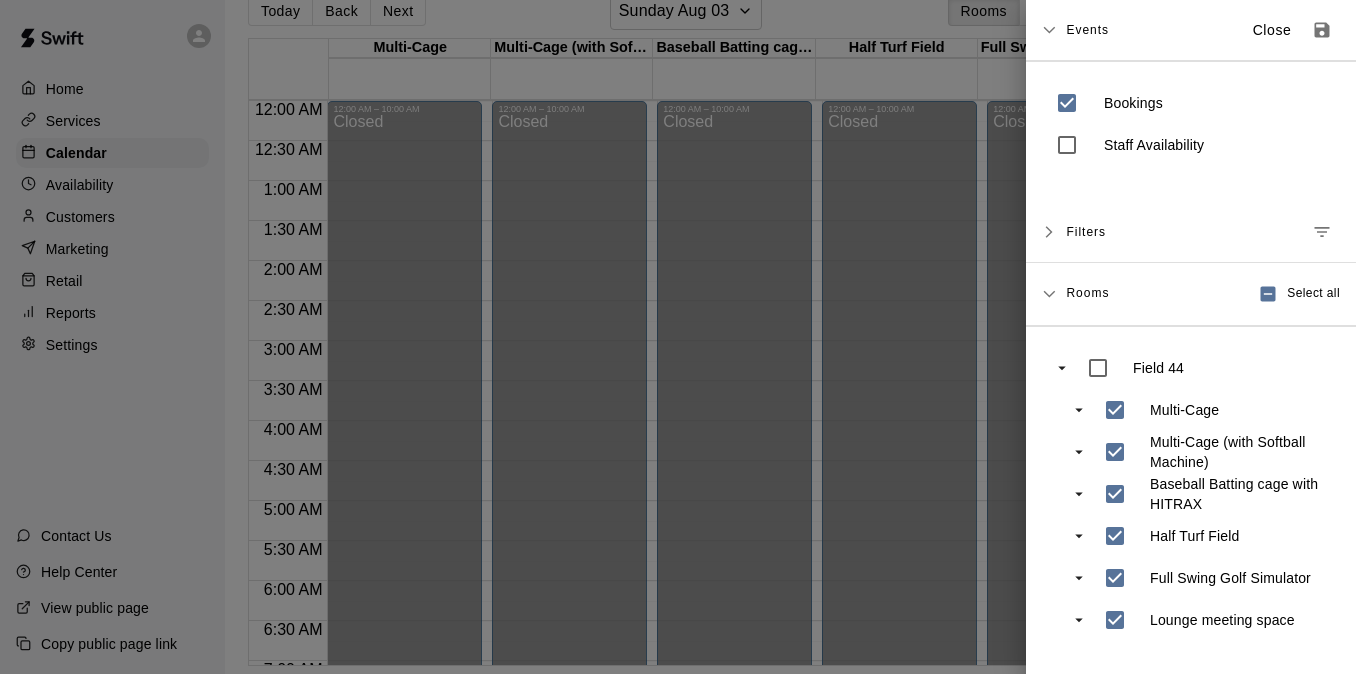 scroll, scrollTop: 0, scrollLeft: 0, axis: both 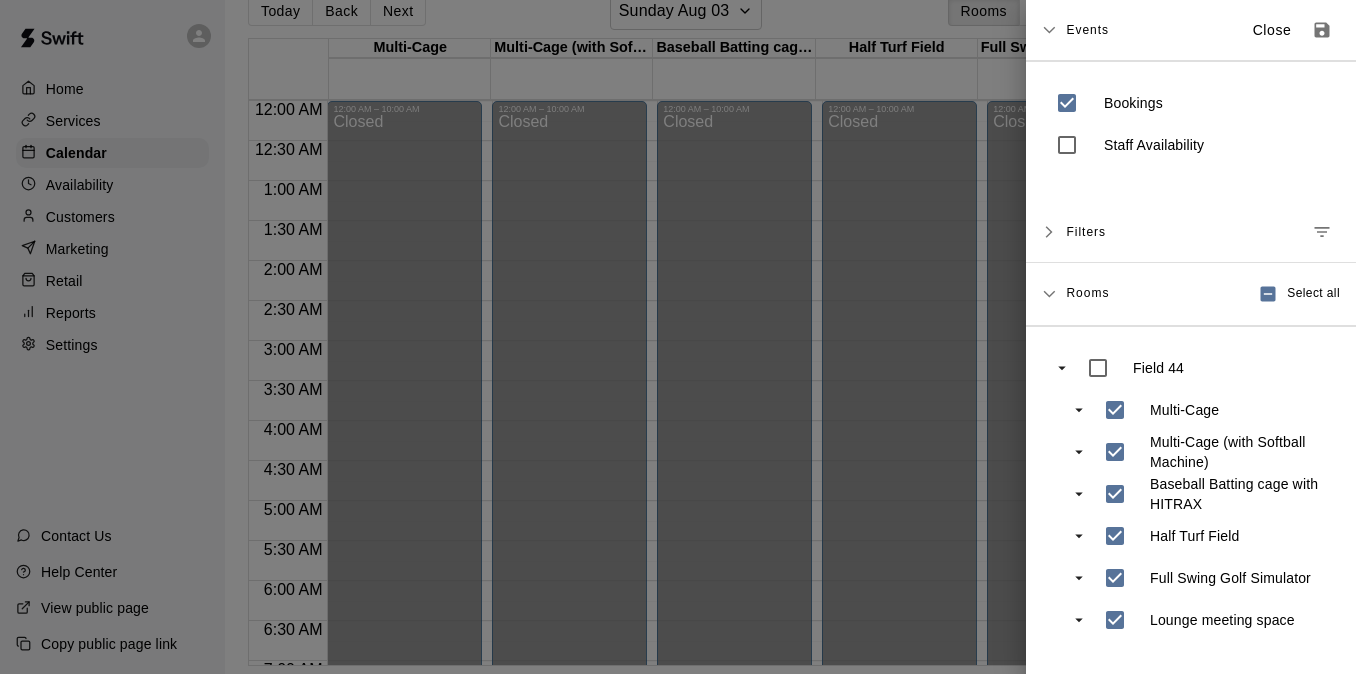 click 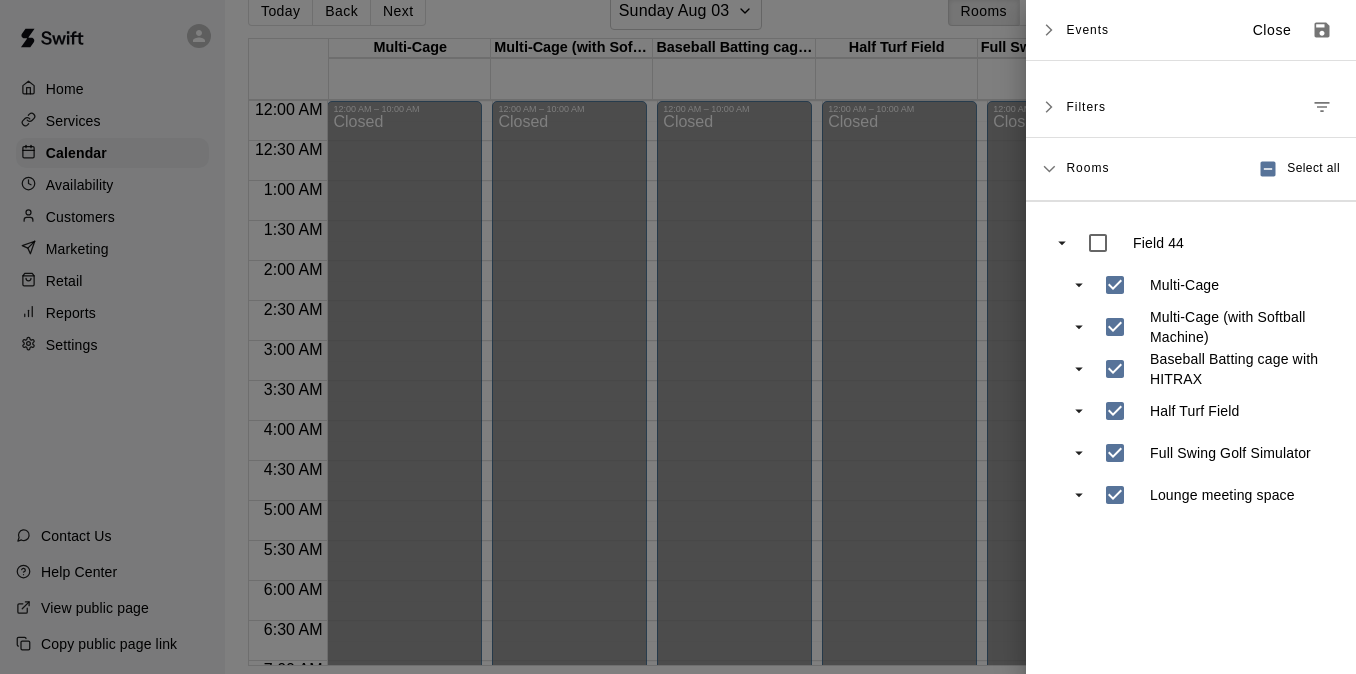 click 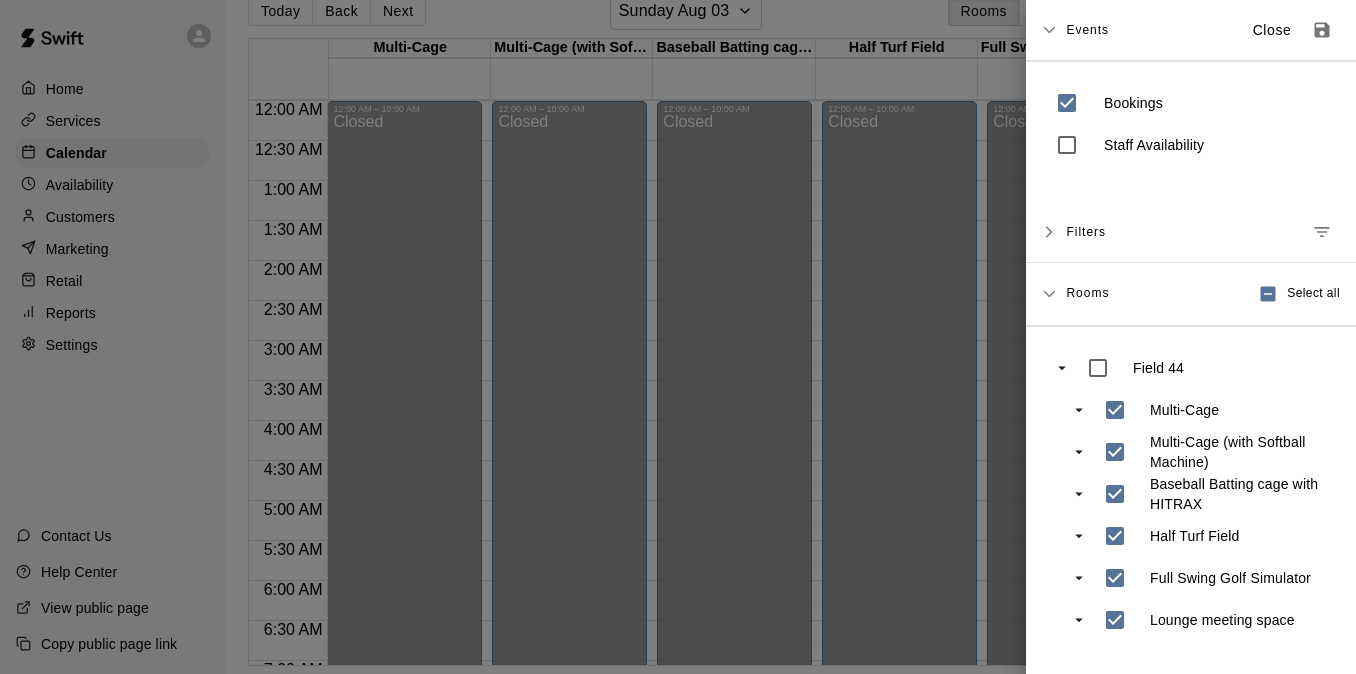 click 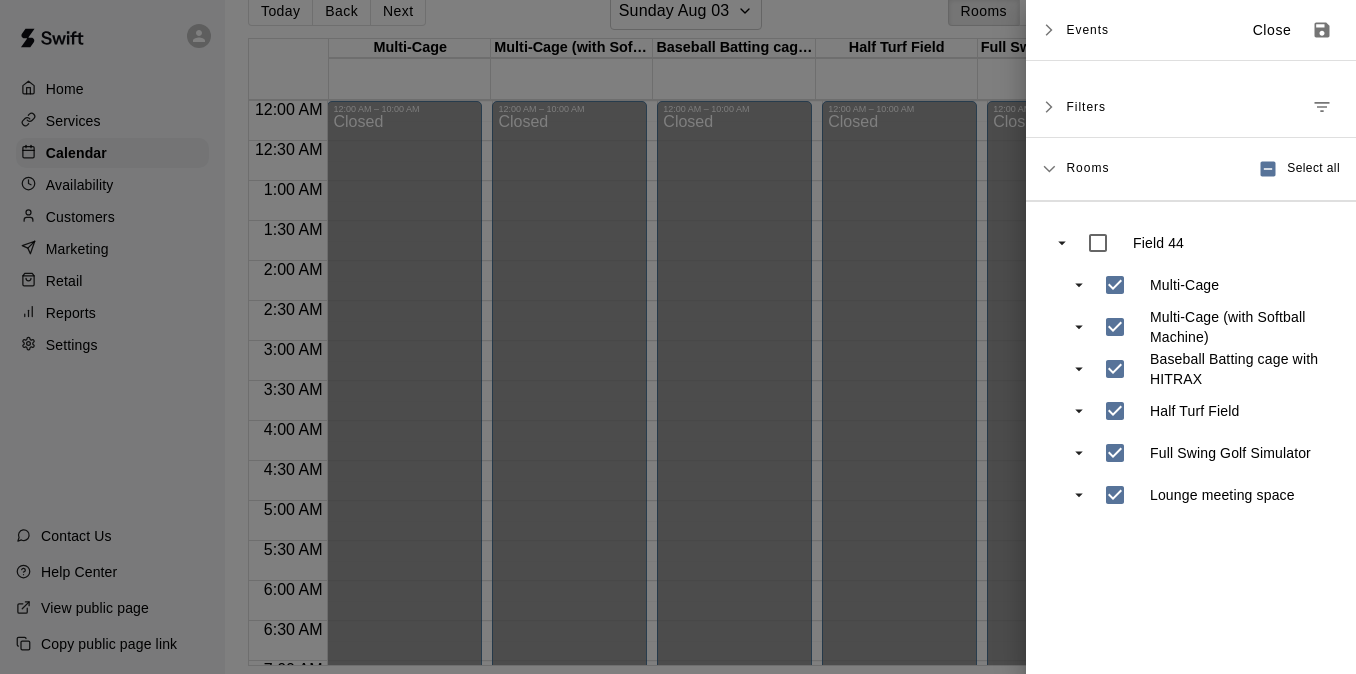 click at bounding box center [678, 337] 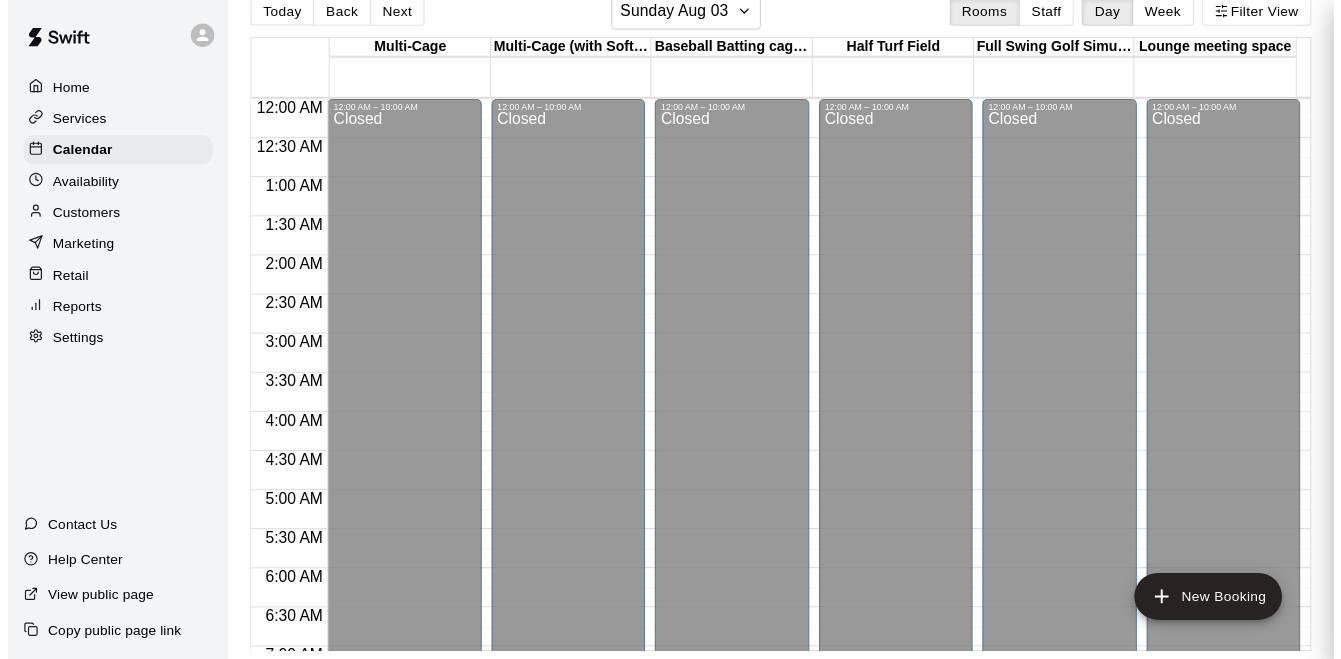 scroll, scrollTop: 28, scrollLeft: 0, axis: vertical 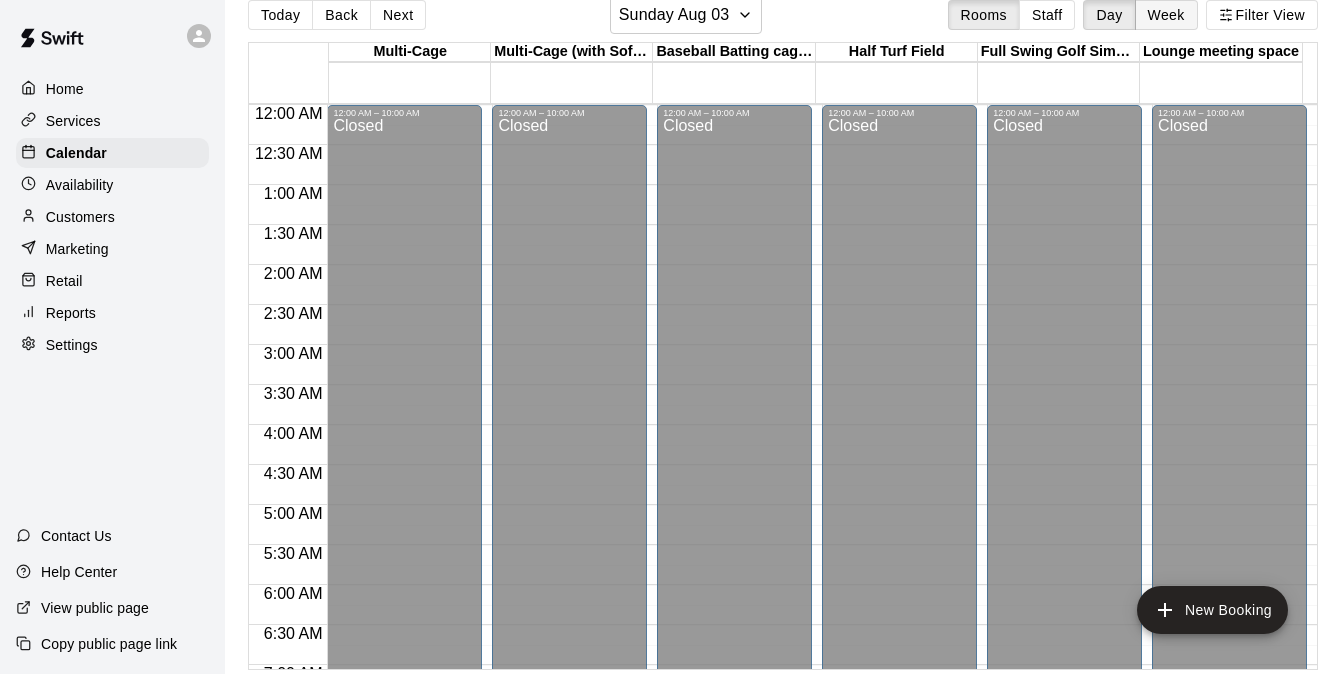 click on "Week" at bounding box center [1166, 15] 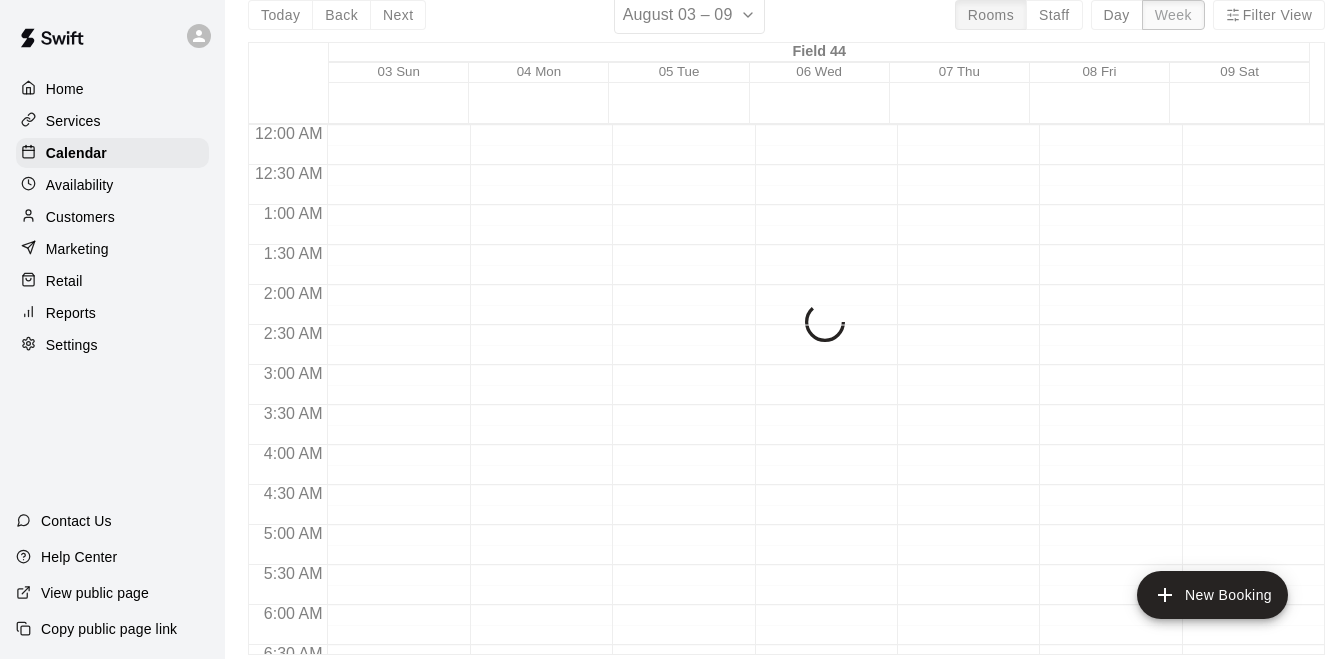 scroll, scrollTop: 1377, scrollLeft: 0, axis: vertical 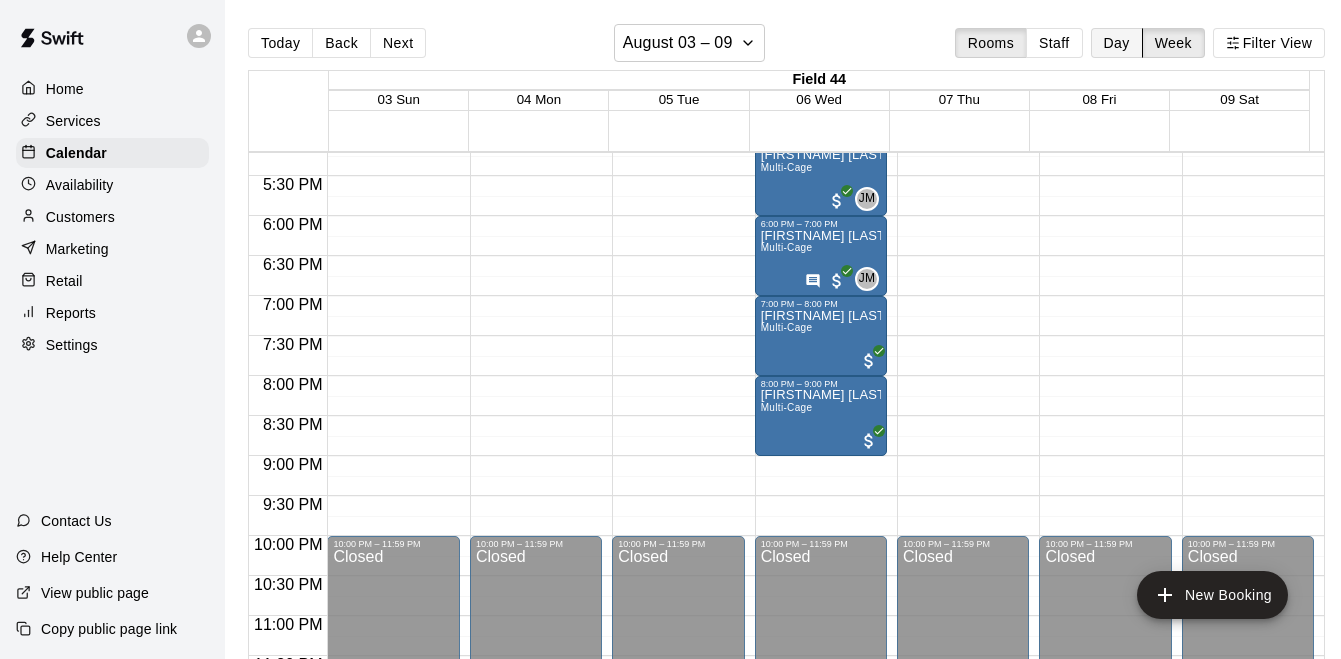 click on "Day" at bounding box center [1117, 43] 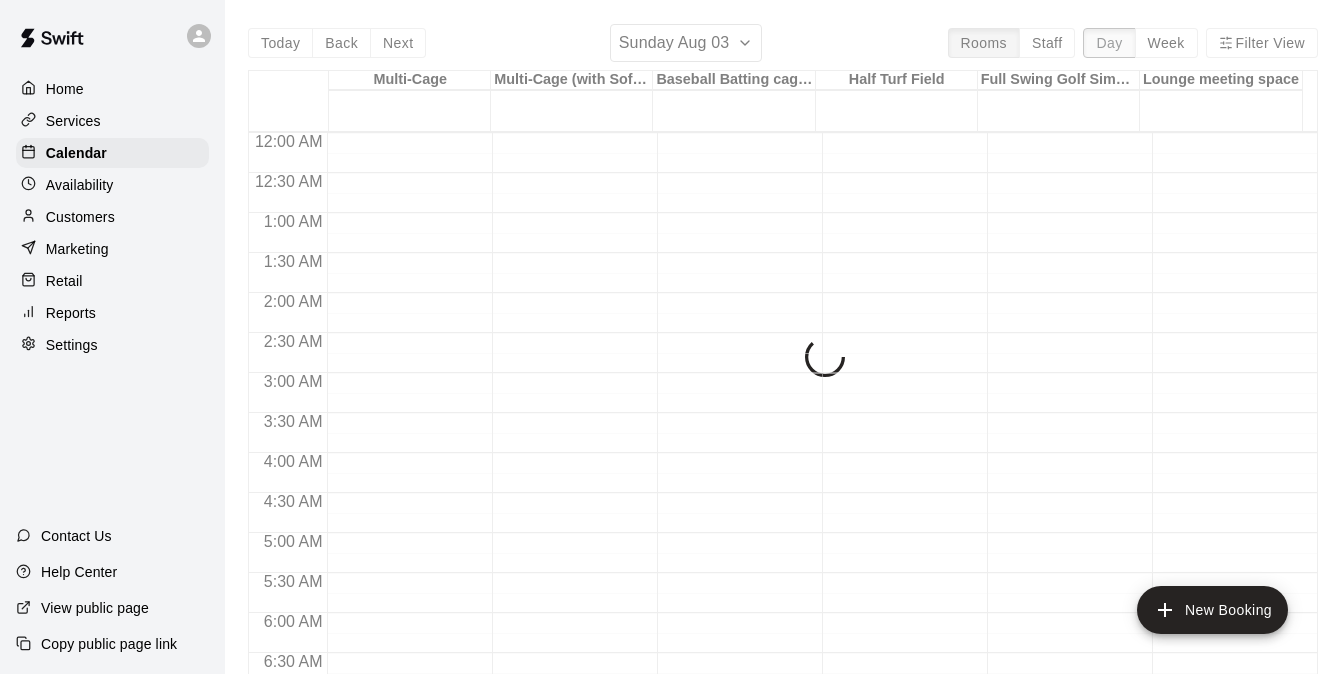 scroll, scrollTop: 1357, scrollLeft: 0, axis: vertical 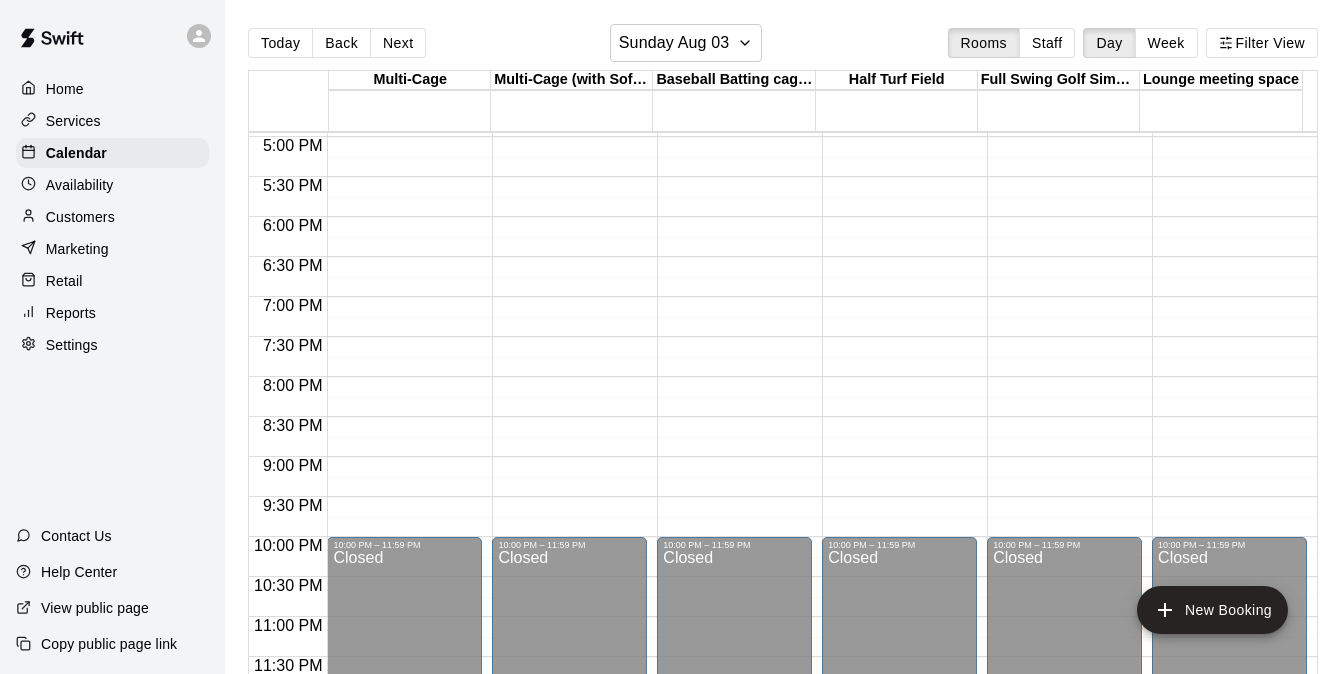 click on "Availability" at bounding box center [80, 185] 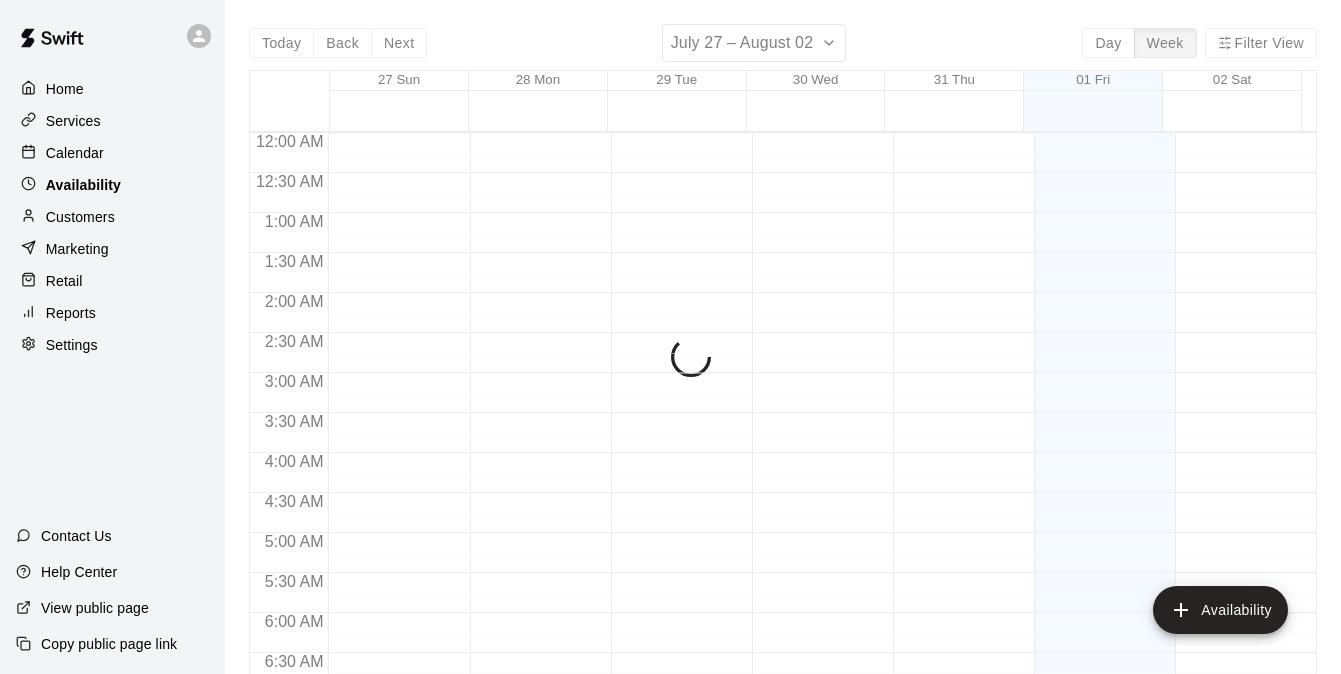 scroll, scrollTop: 1357, scrollLeft: 0, axis: vertical 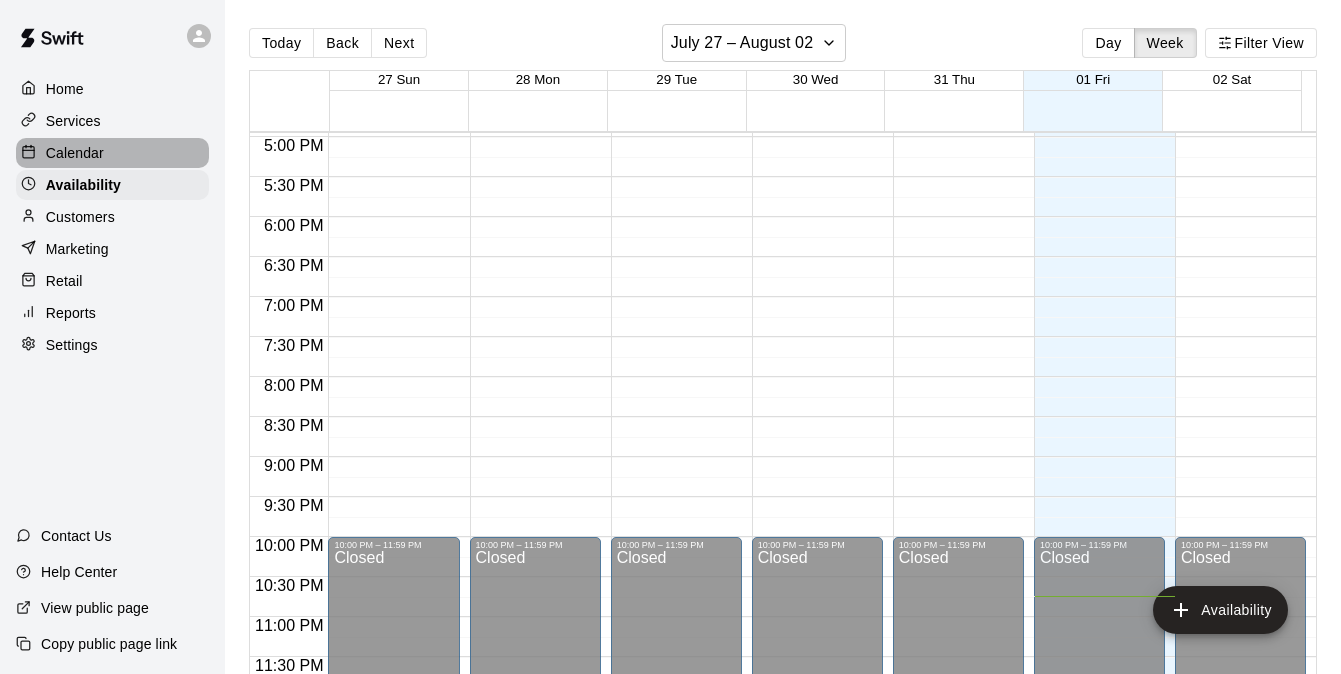 click on "Calendar" at bounding box center [75, 153] 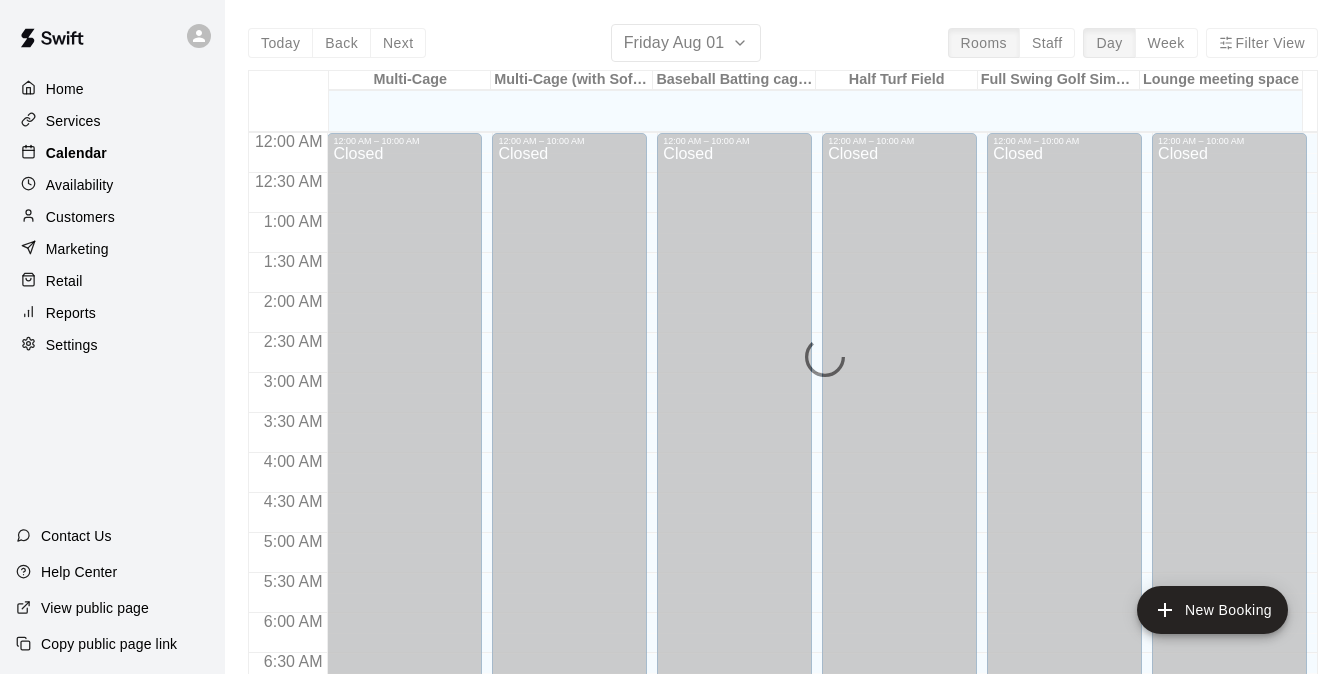 scroll, scrollTop: 1297, scrollLeft: 0, axis: vertical 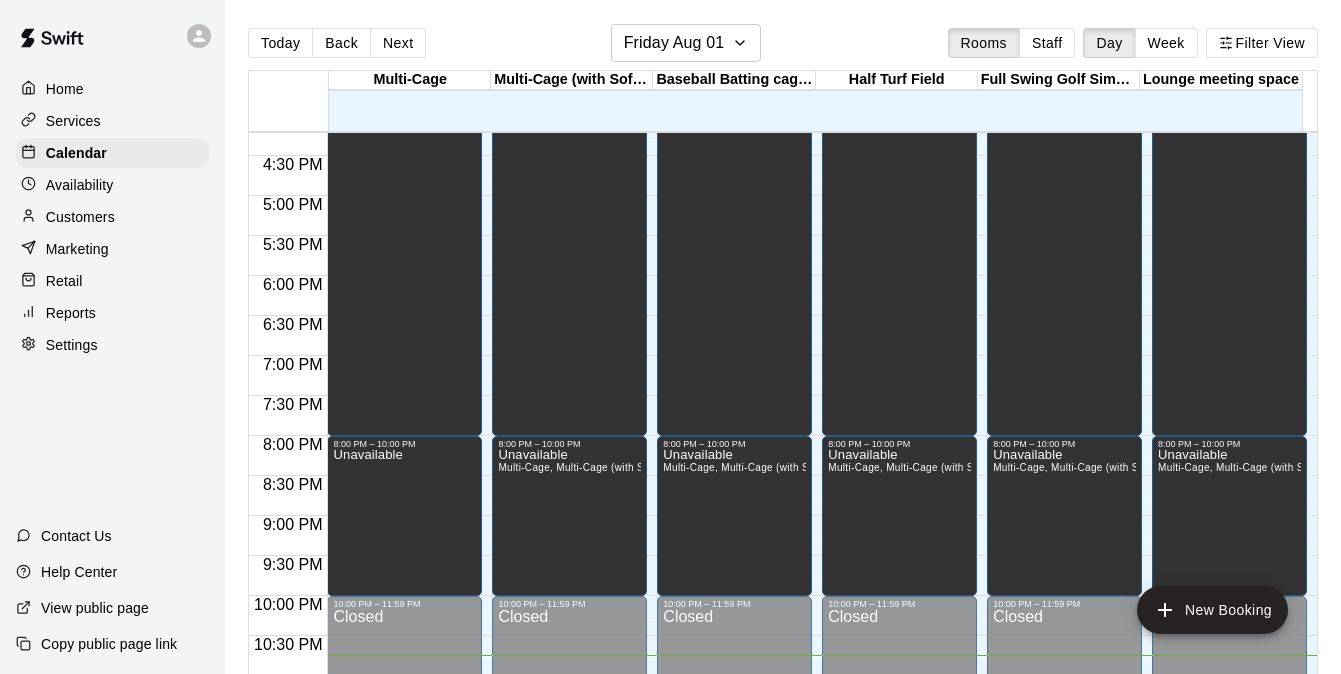 click on "Retail" at bounding box center [64, 281] 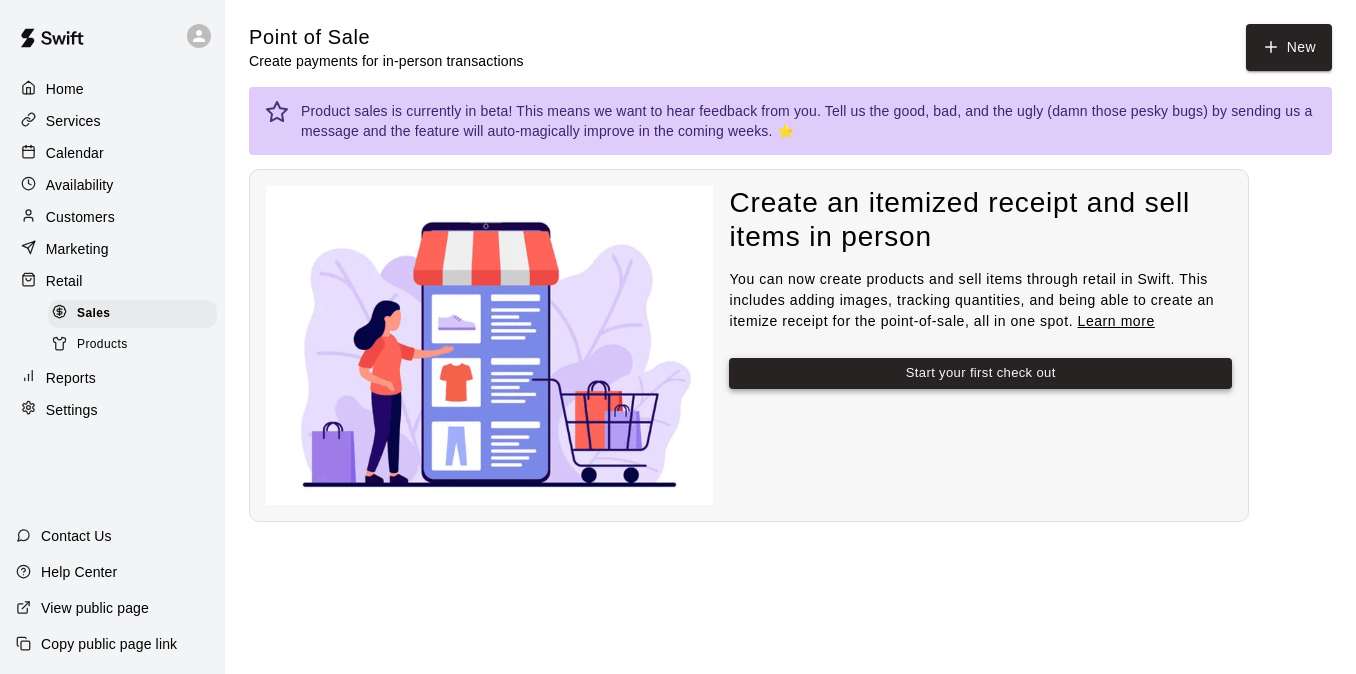 click on "Start your first check out" at bounding box center [980, 373] 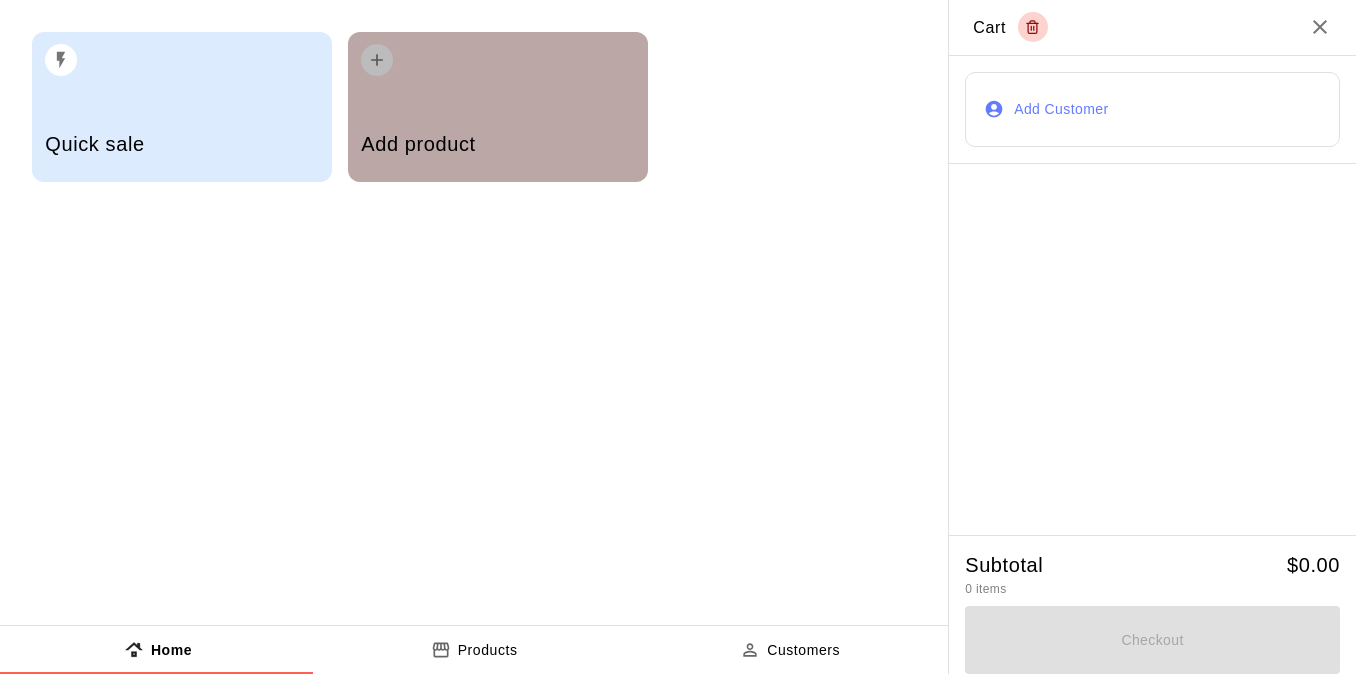 click on "Add product" at bounding box center (497, 144) 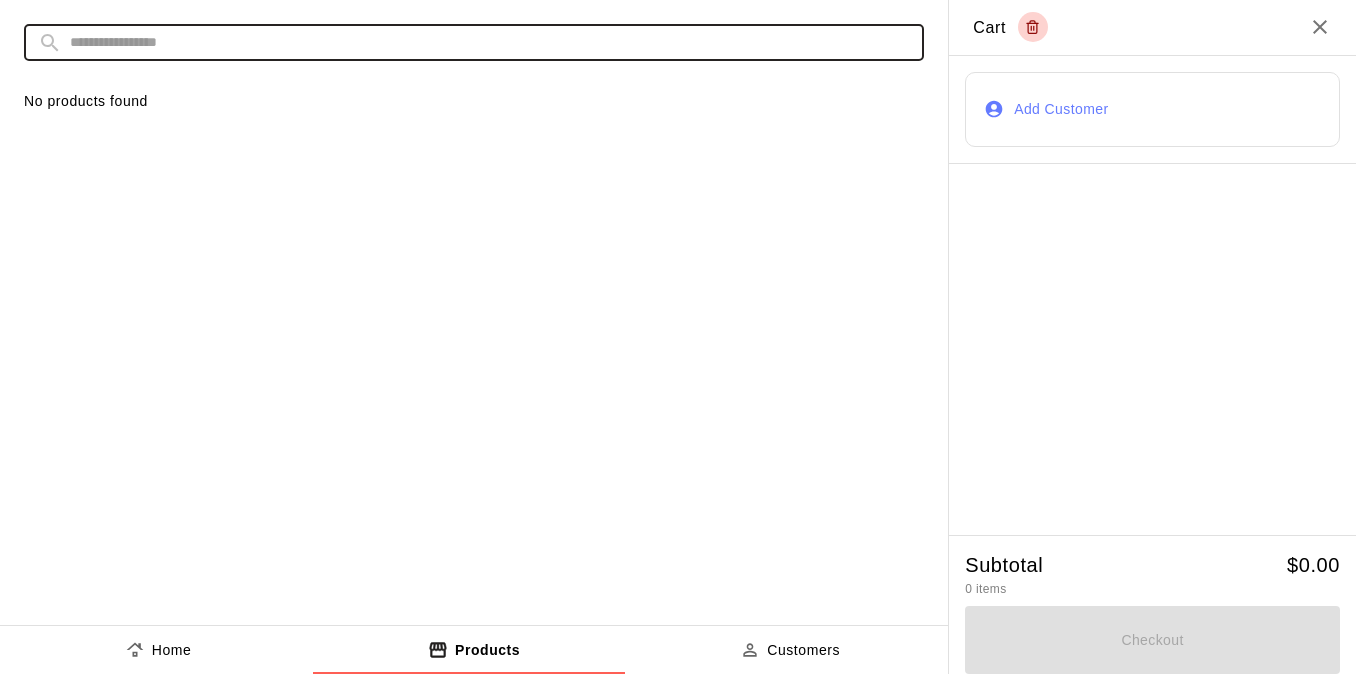 click at bounding box center (490, 42) 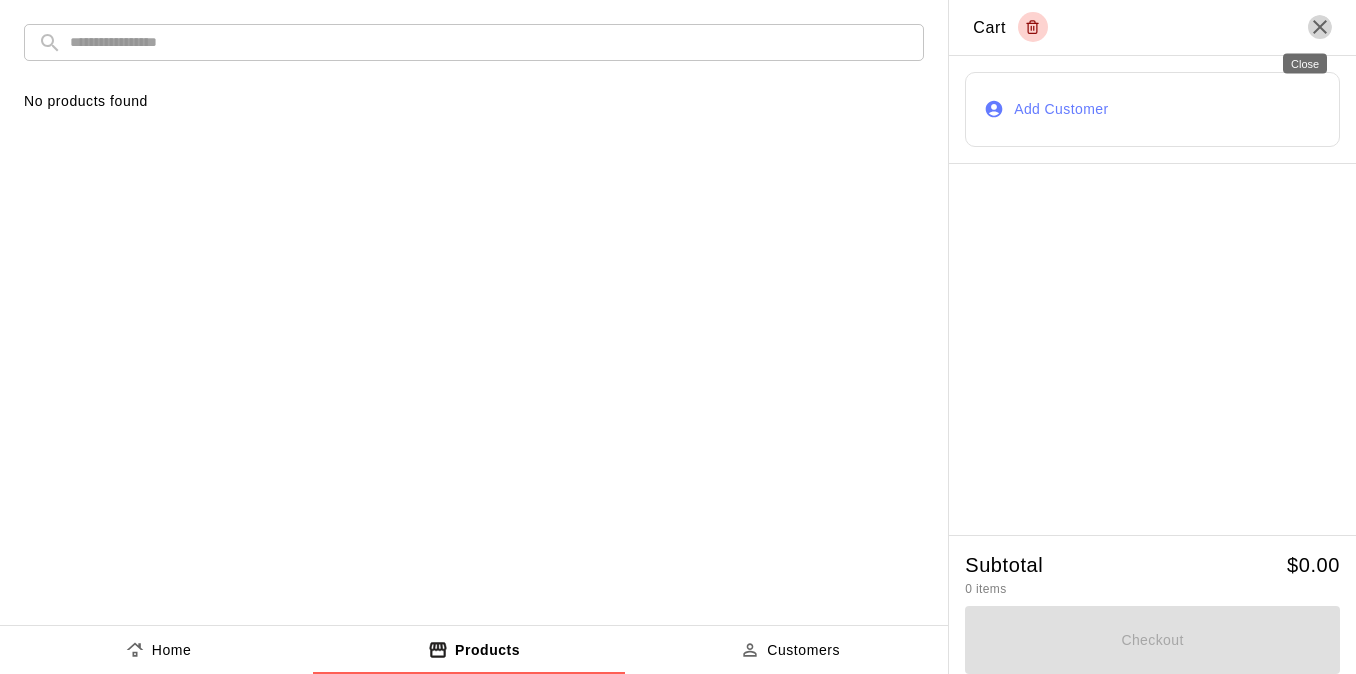 click 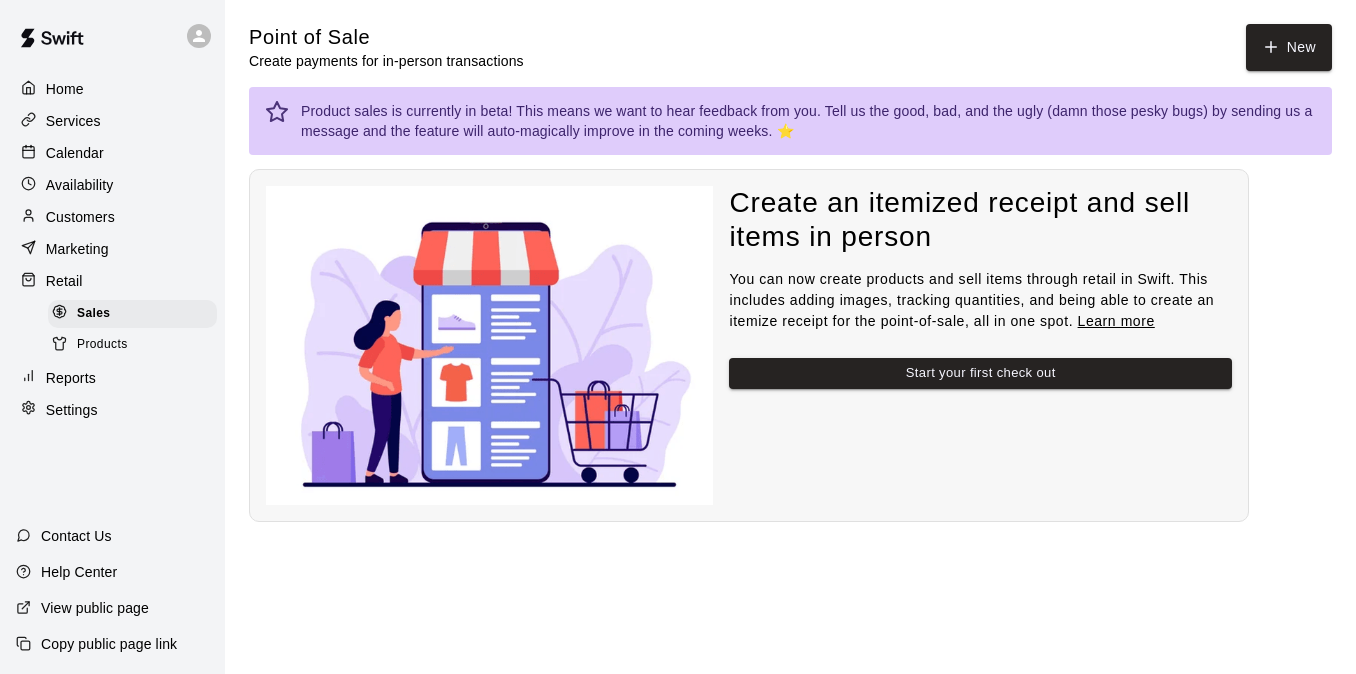 click on "Products" at bounding box center [132, 345] 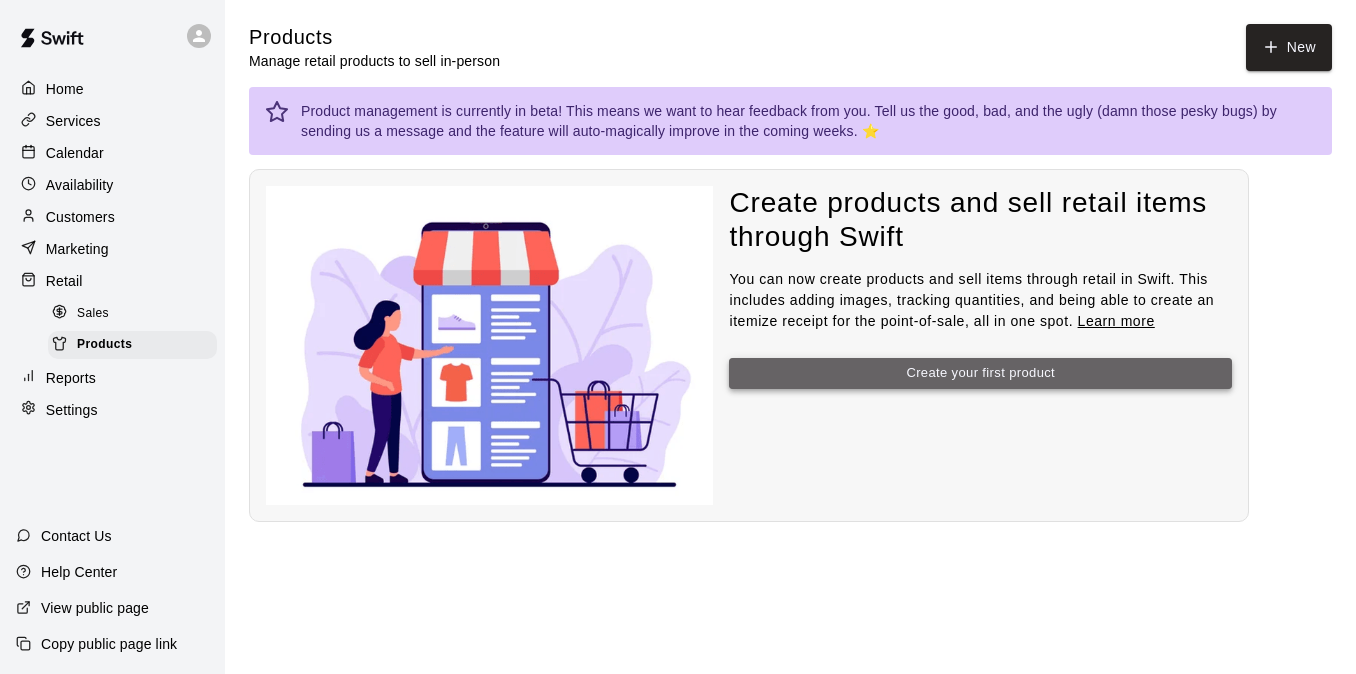 click on "Create your first product" at bounding box center (980, 373) 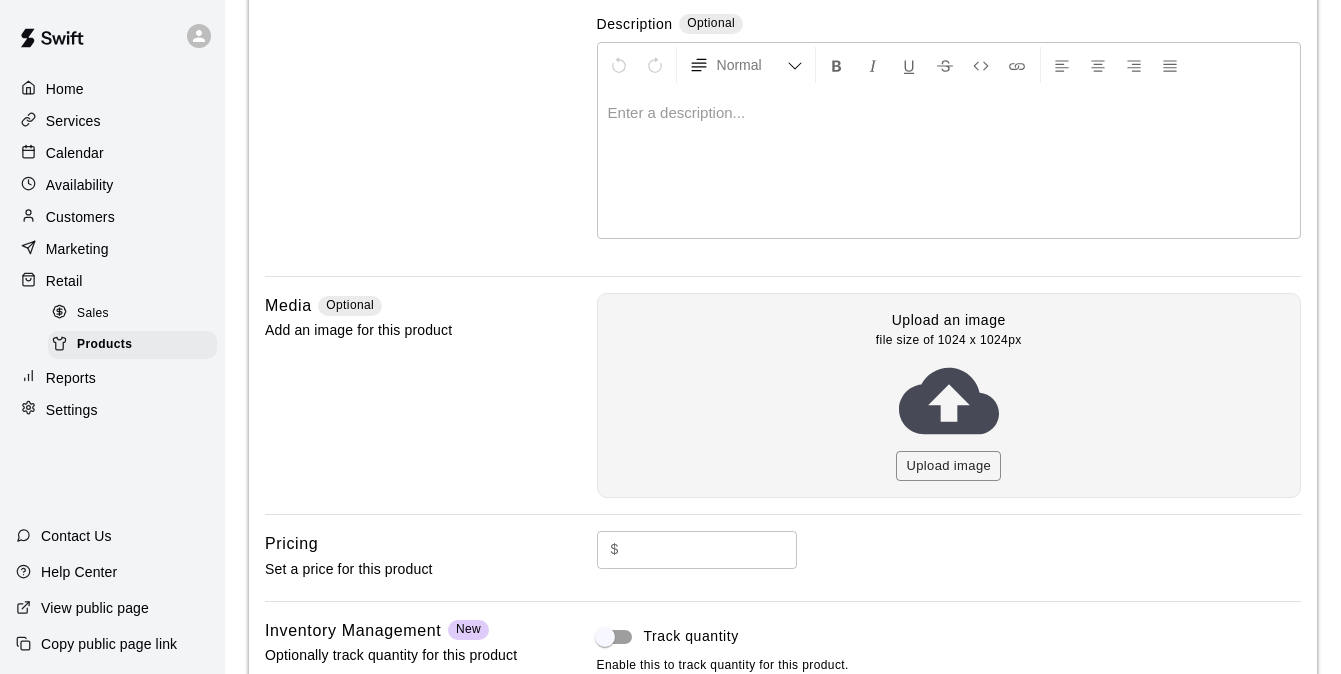 scroll, scrollTop: 252, scrollLeft: 0, axis: vertical 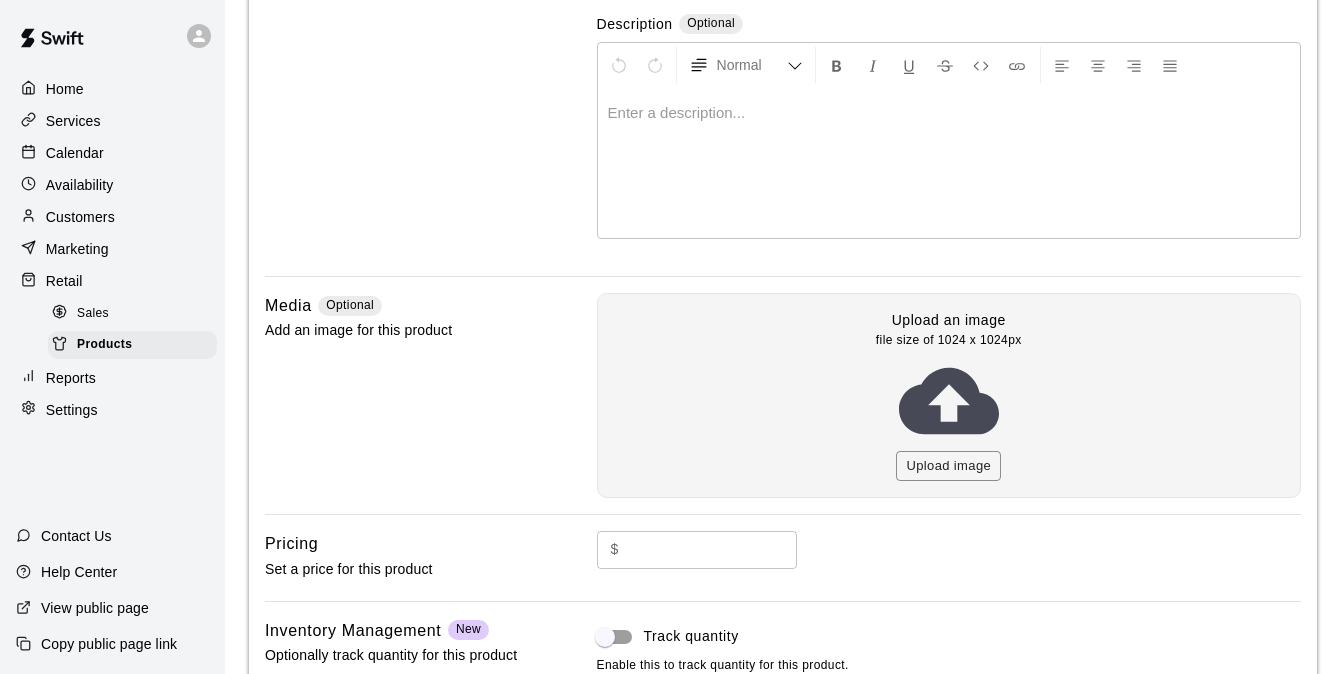 click at bounding box center (949, 163) 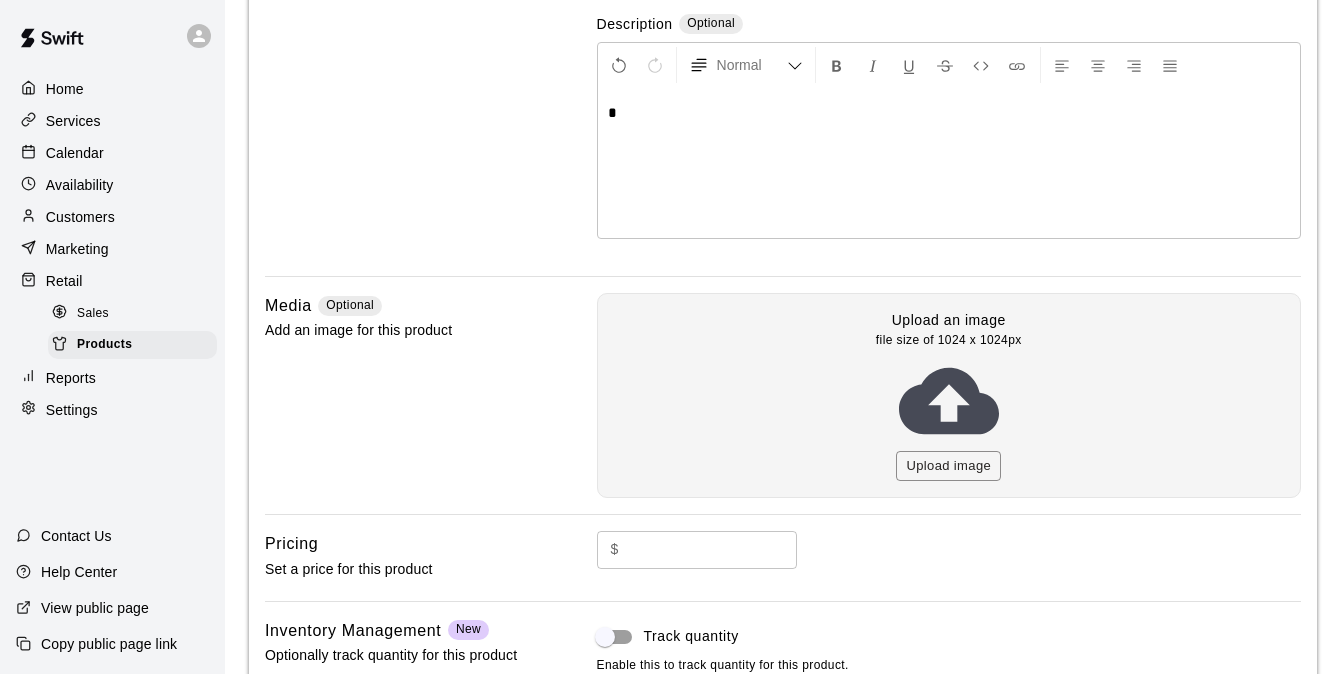 type 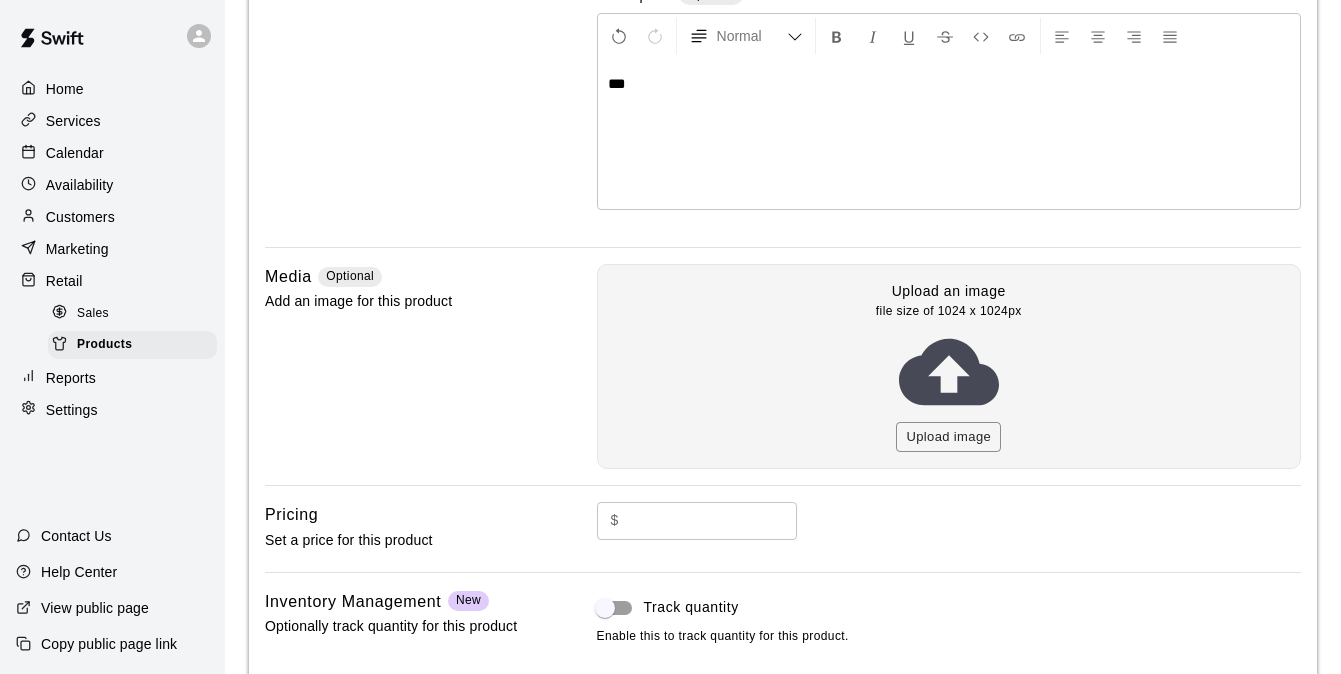 scroll, scrollTop: 0, scrollLeft: 0, axis: both 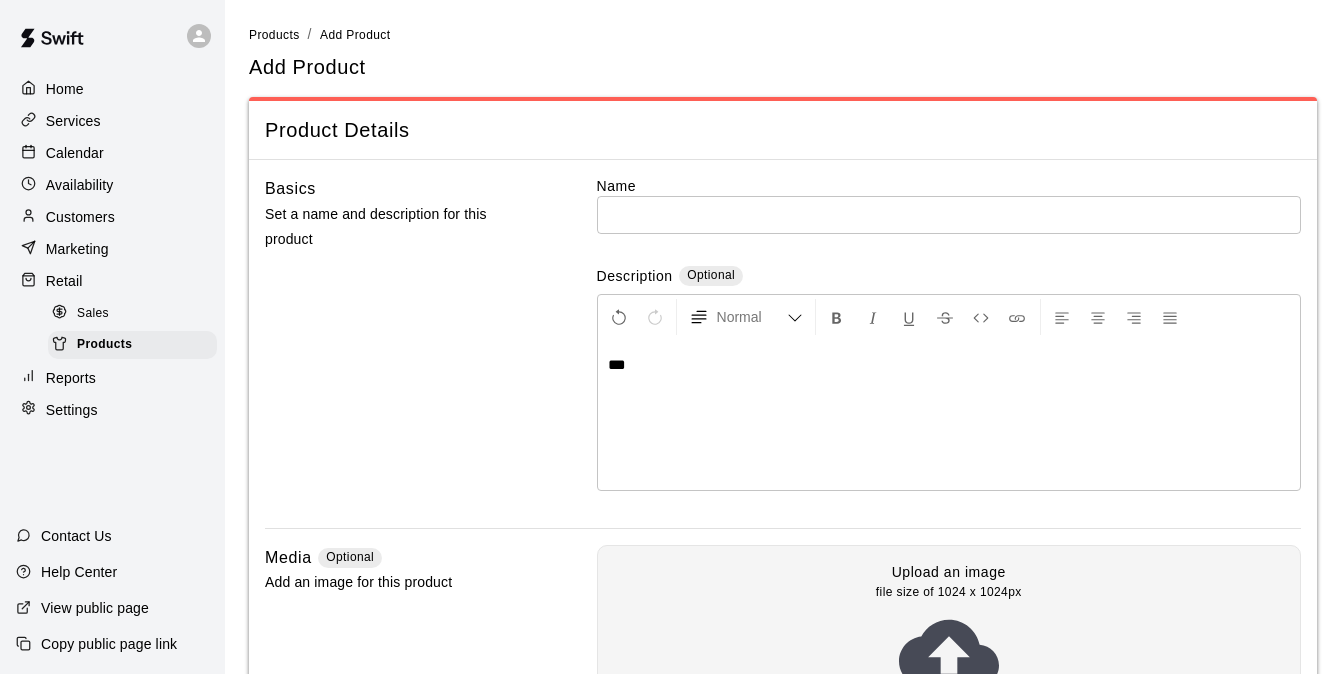 click at bounding box center (949, 214) 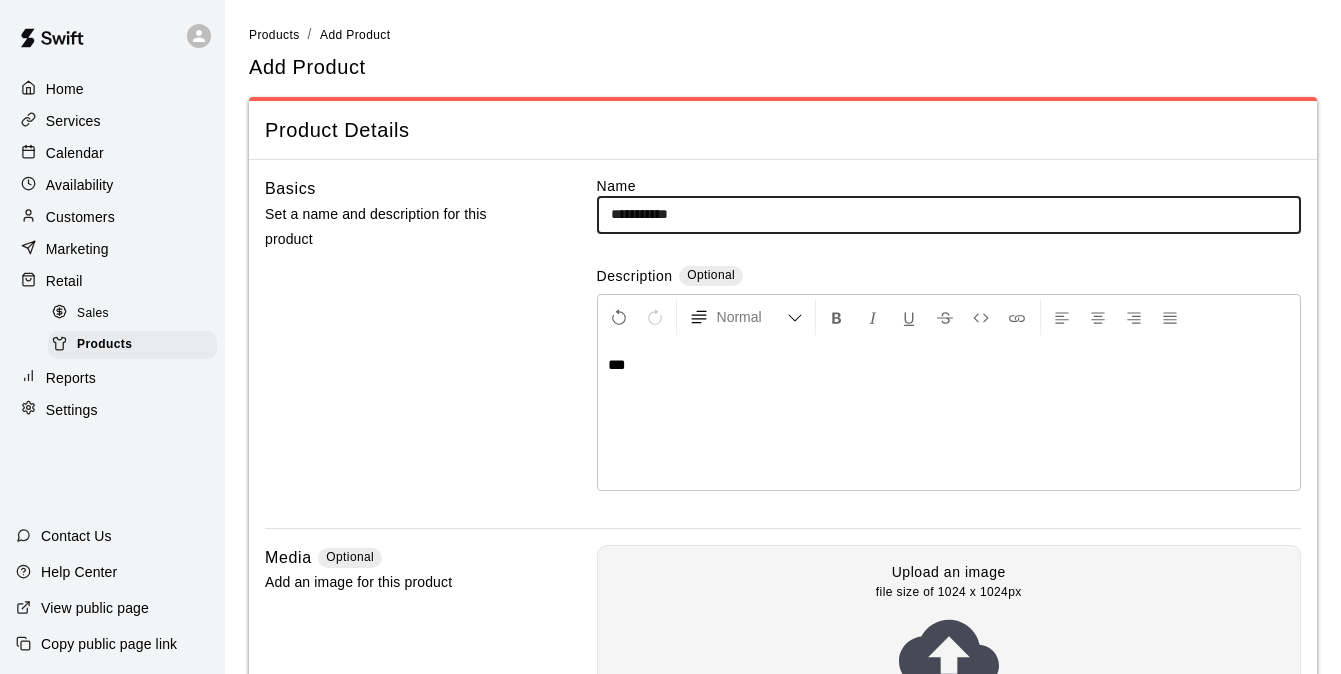 type on "**********" 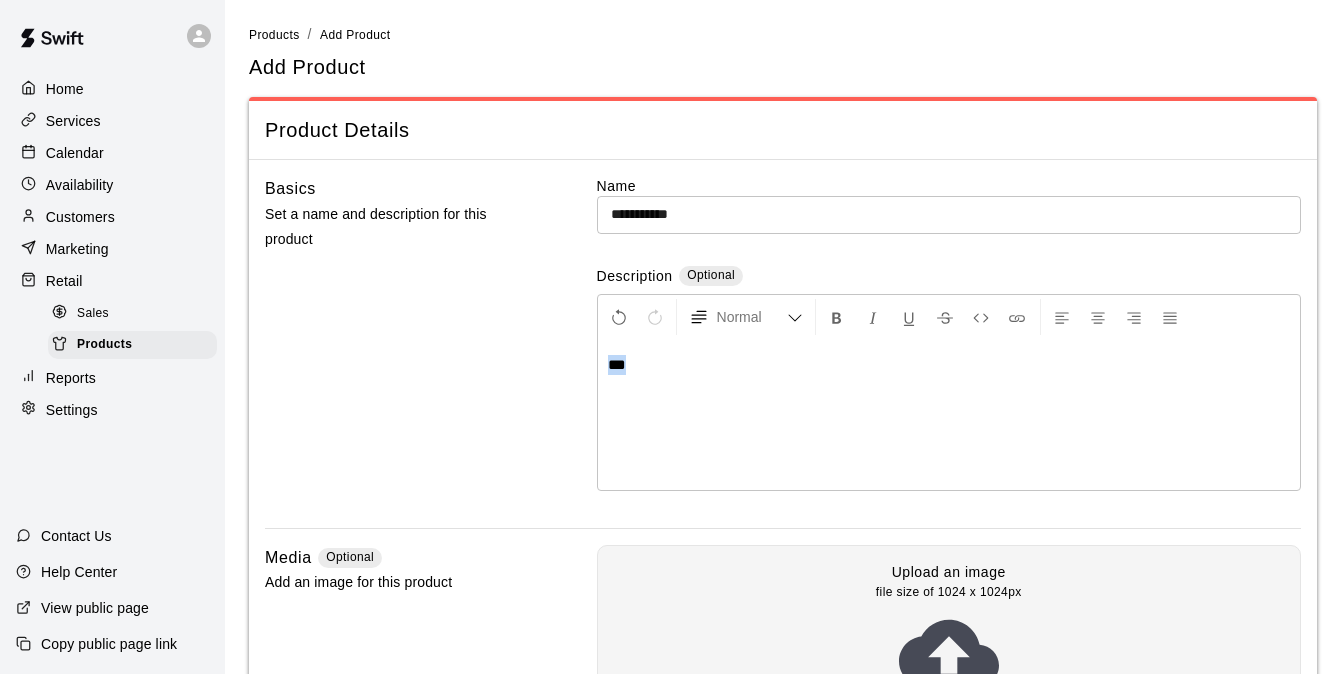 drag, startPoint x: 646, startPoint y: 371, endPoint x: 599, endPoint y: 356, distance: 49.335587 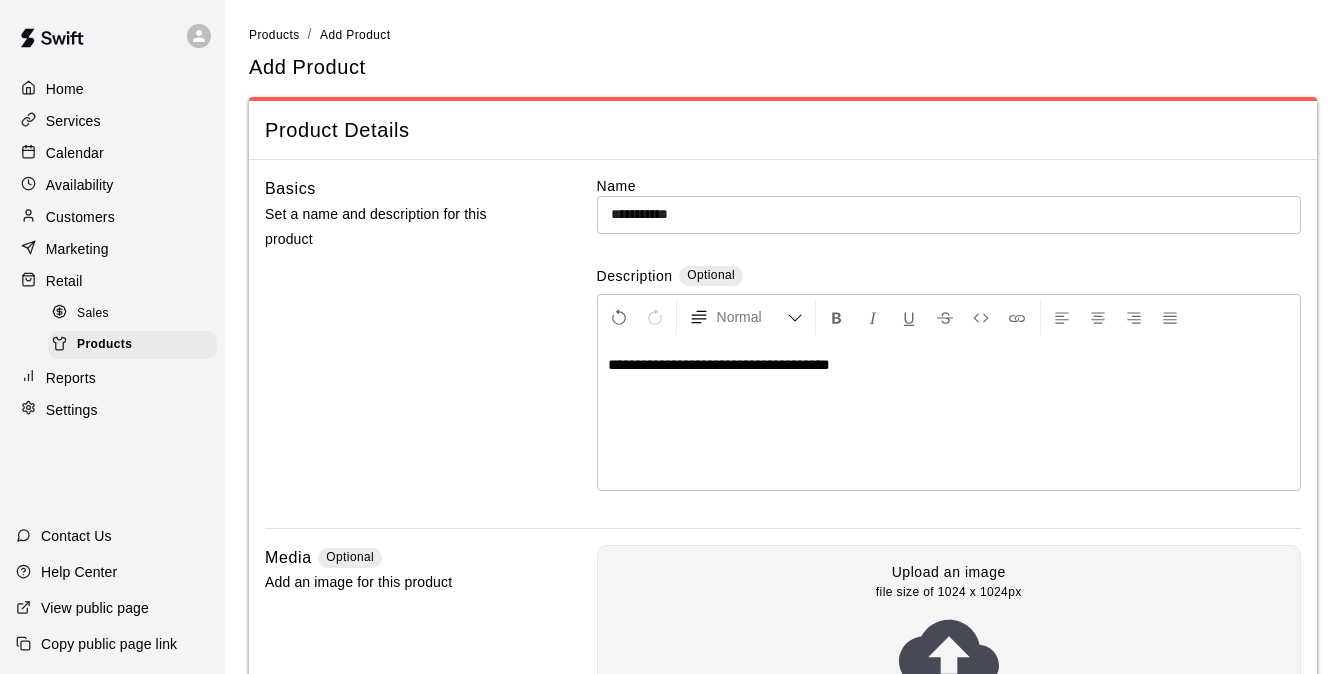 click on "**********" at bounding box center [719, 364] 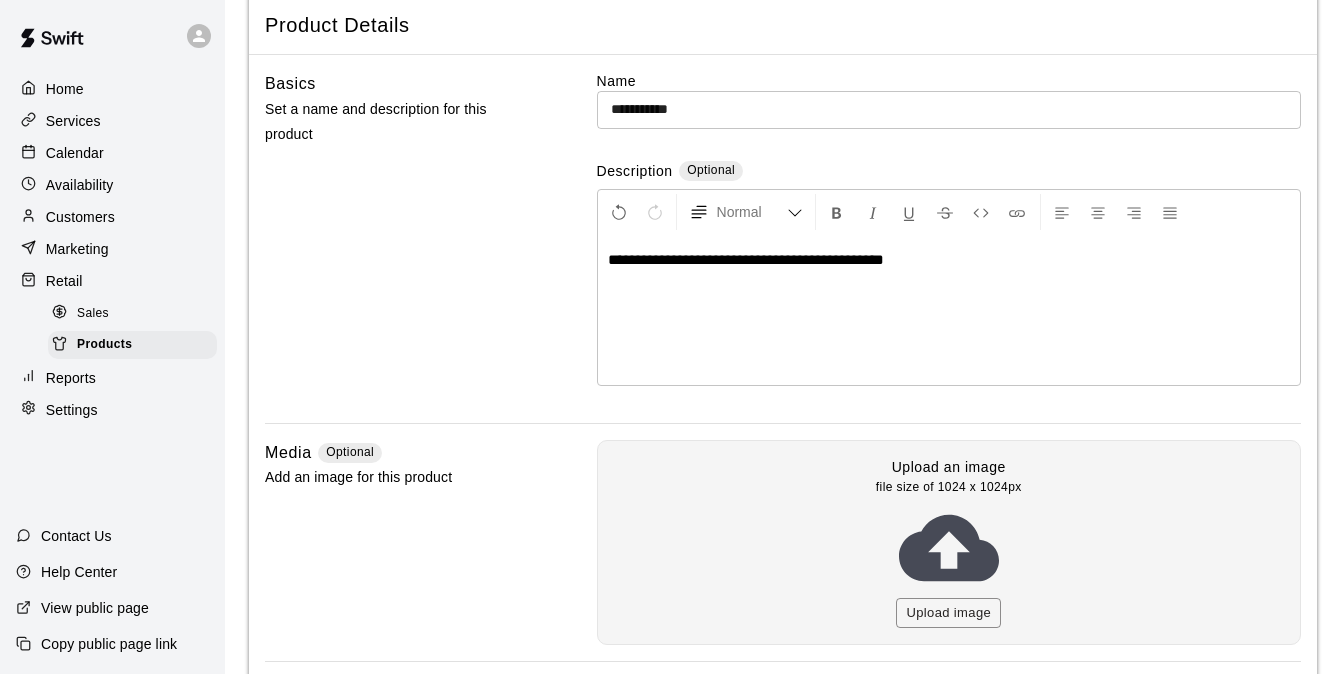 scroll, scrollTop: 426, scrollLeft: 0, axis: vertical 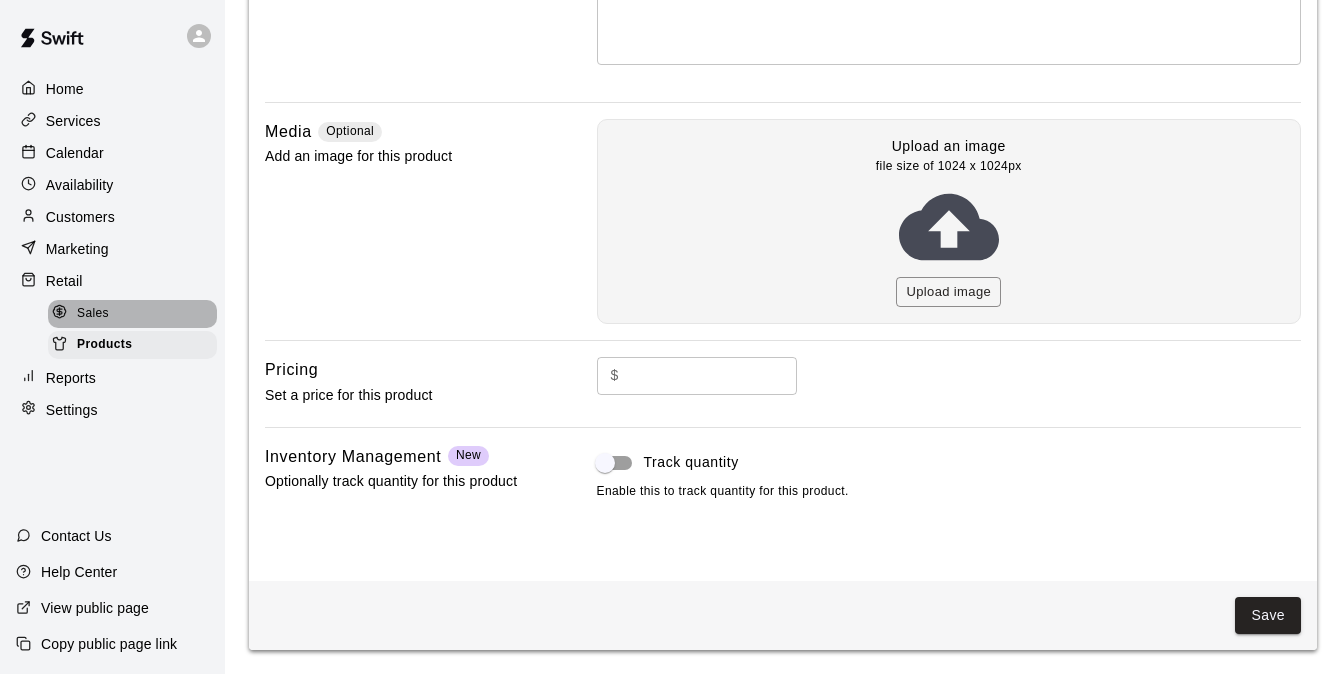 click on "Sales" at bounding box center (132, 314) 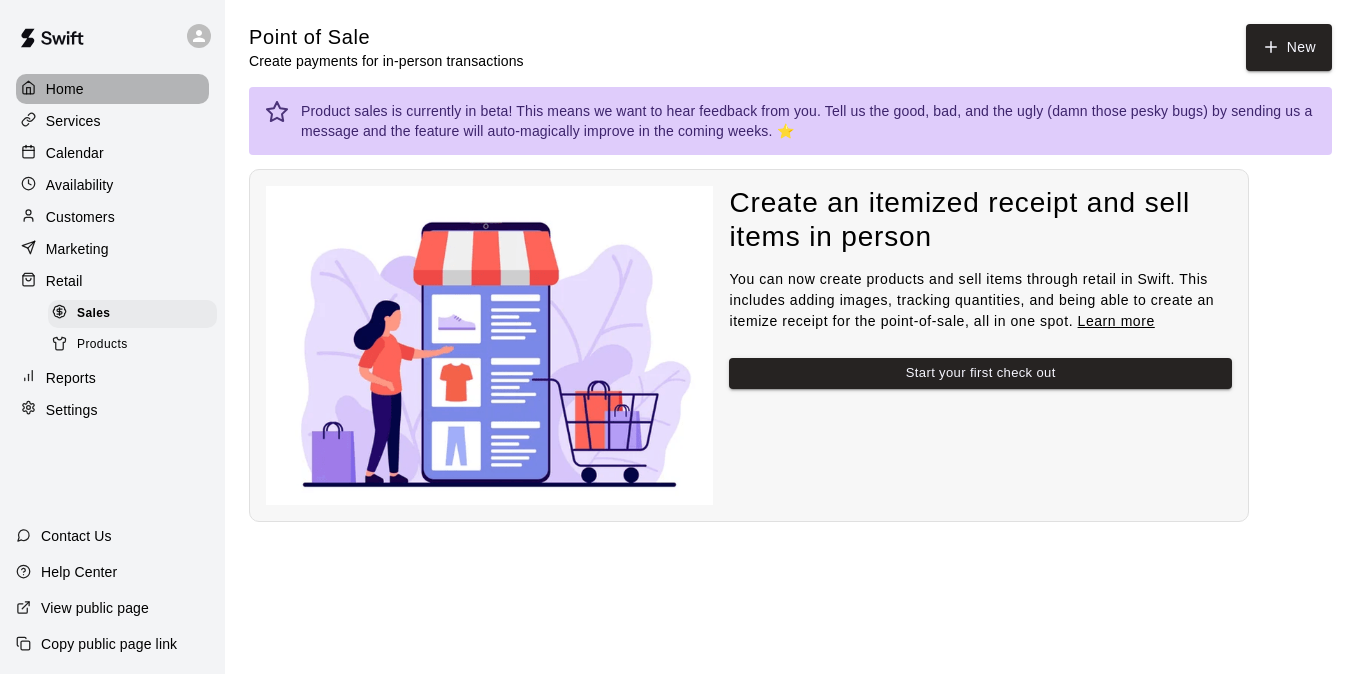 click on "Home" at bounding box center (112, 89) 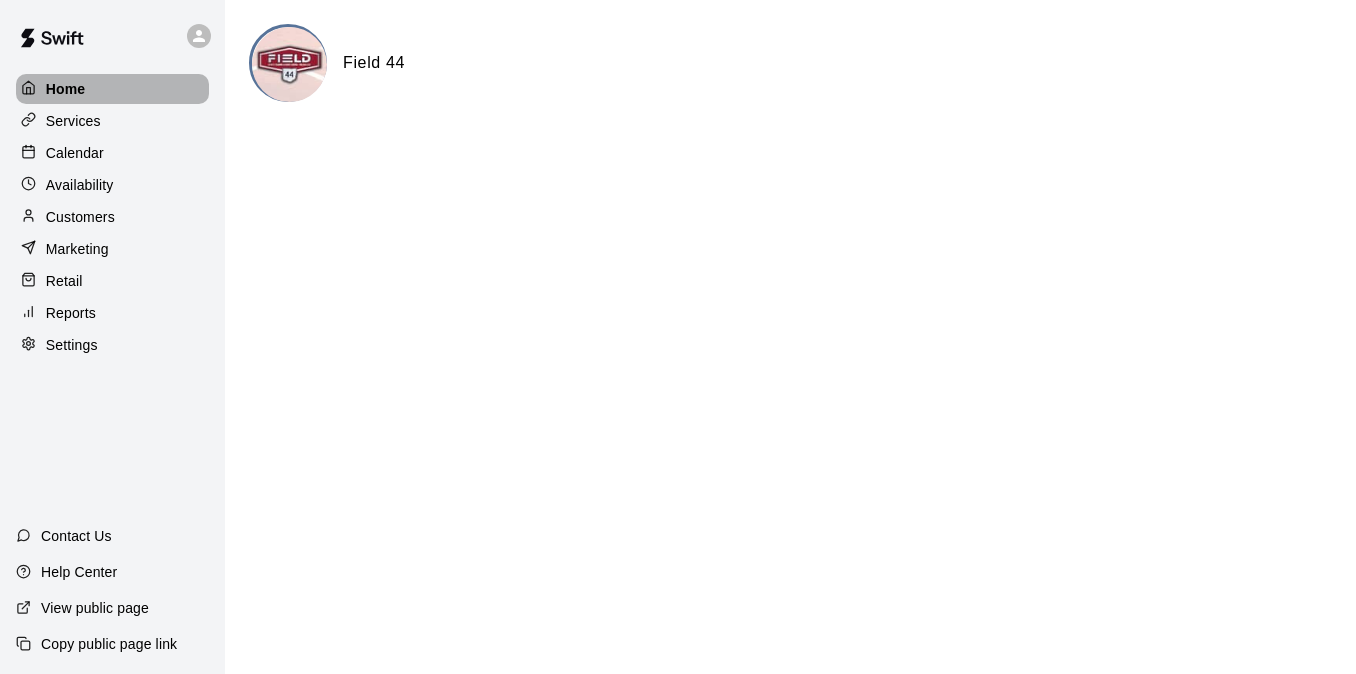 click on "Home" at bounding box center [66, 89] 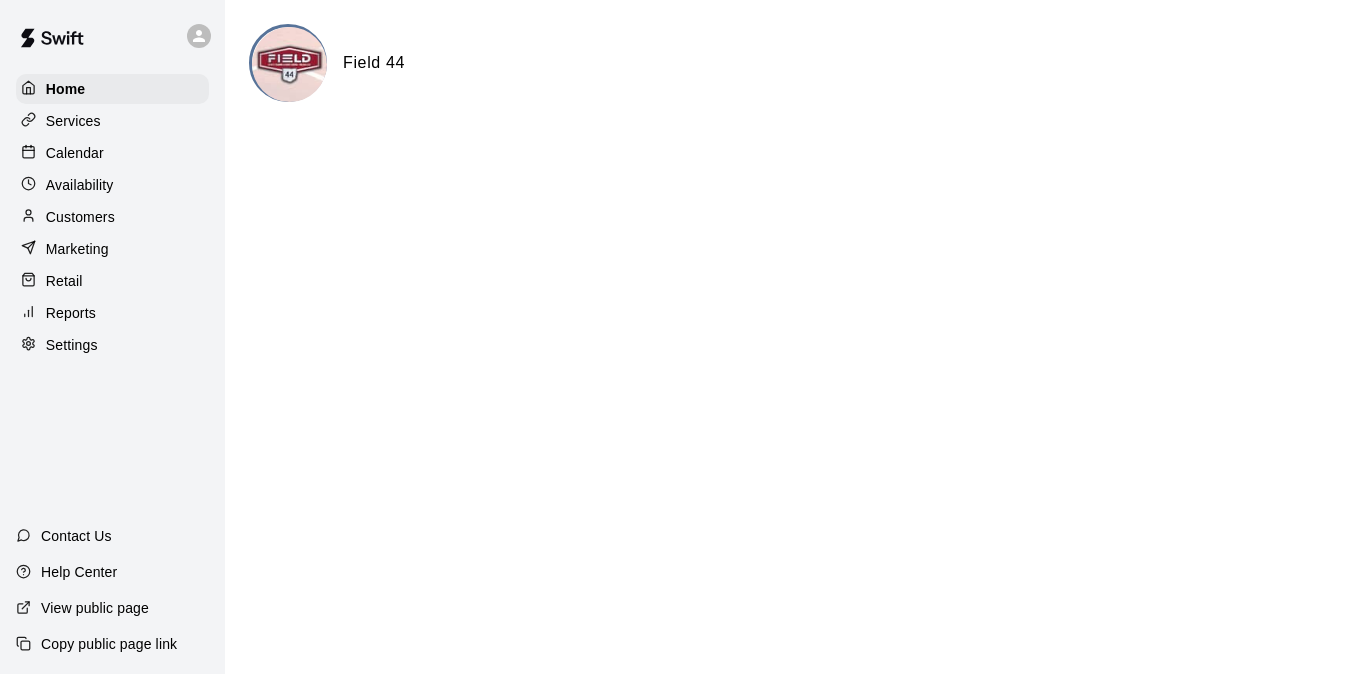 click on "Services" at bounding box center (112, 121) 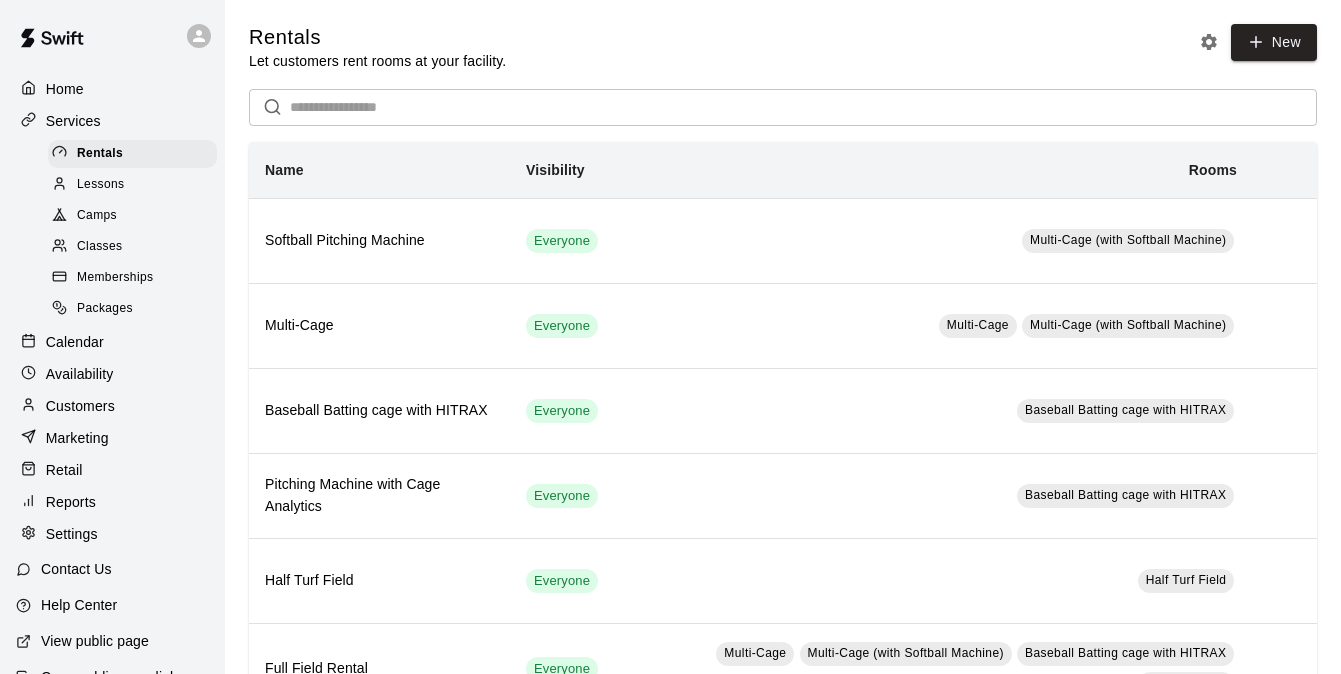 click on "Calendar" at bounding box center (112, 342) 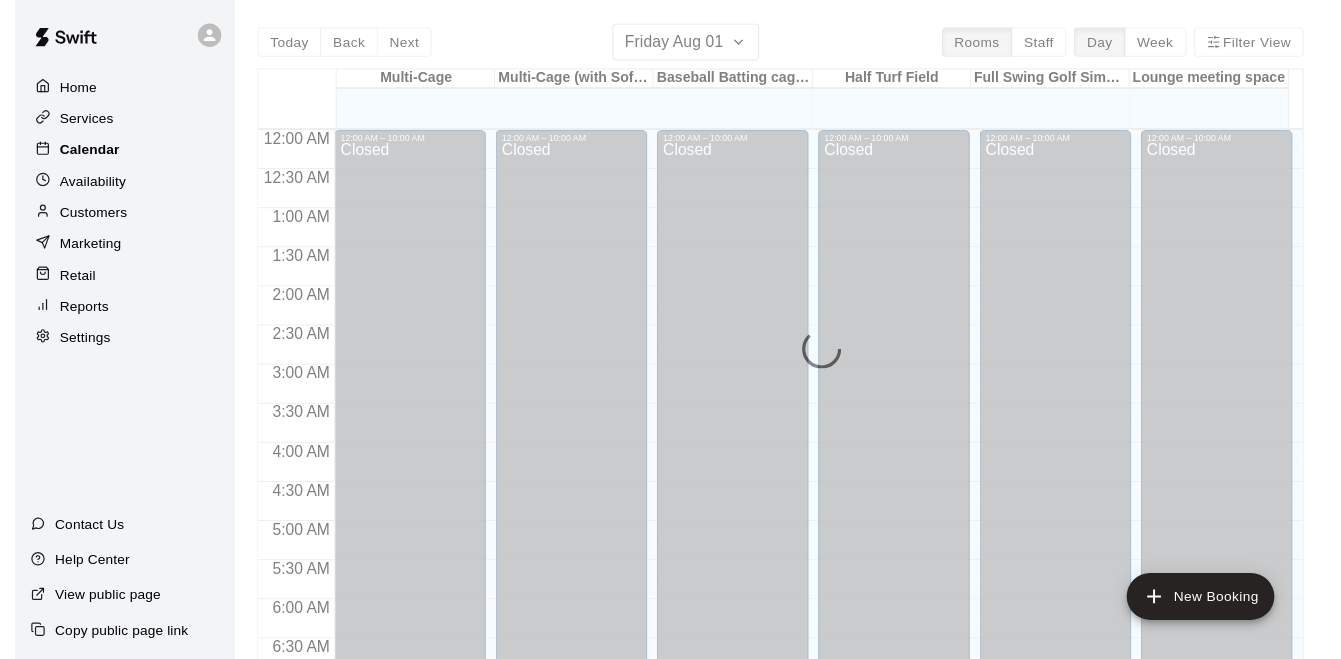 scroll, scrollTop: 1297, scrollLeft: 0, axis: vertical 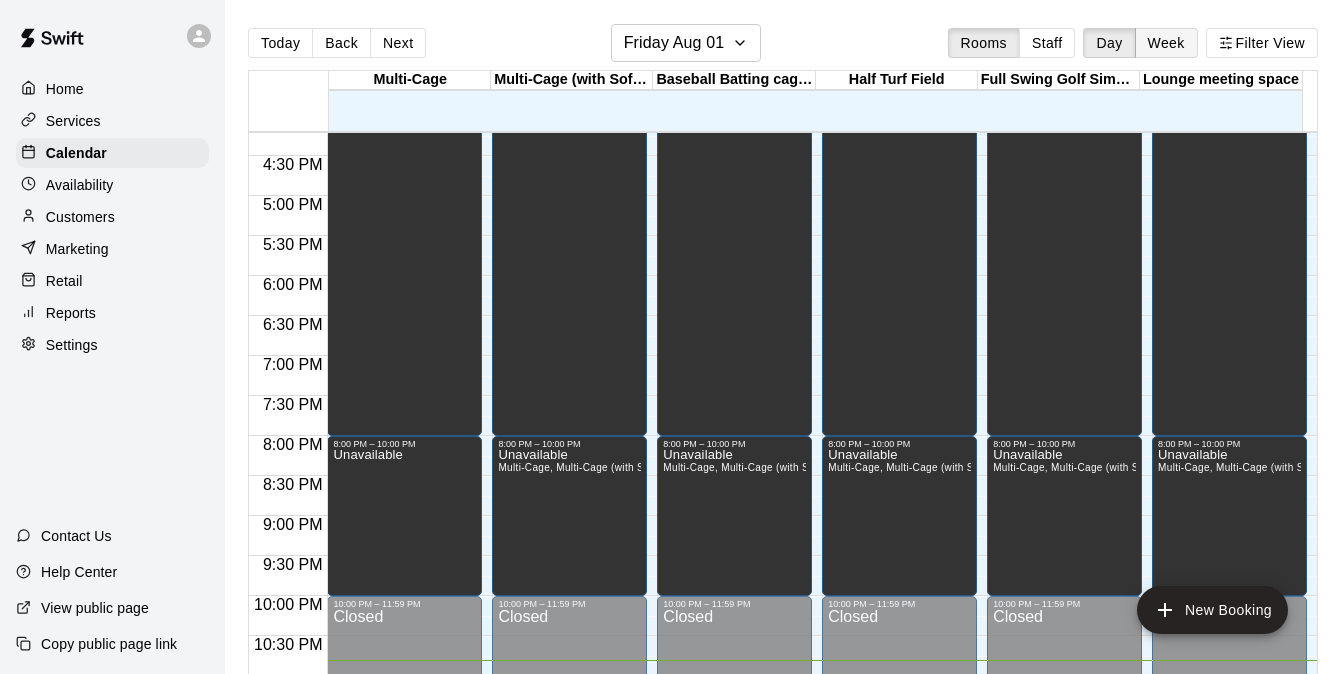 click on "Week" at bounding box center [1166, 43] 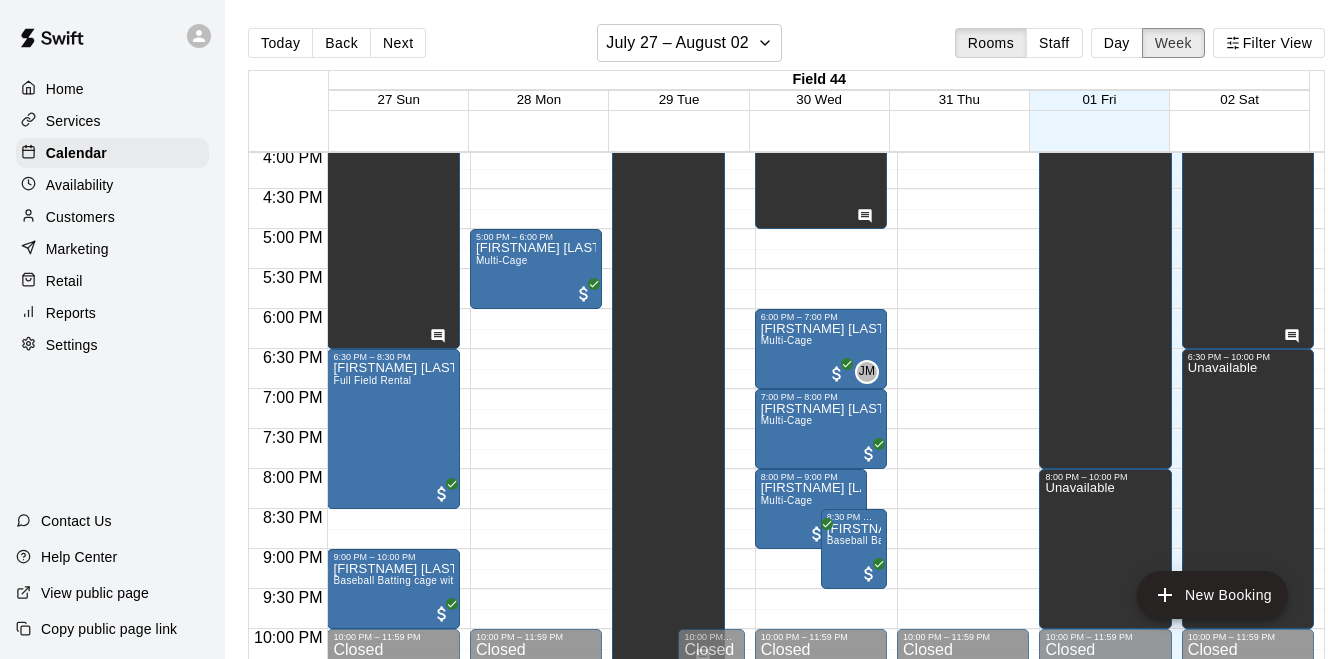 scroll, scrollTop: 1377, scrollLeft: 0, axis: vertical 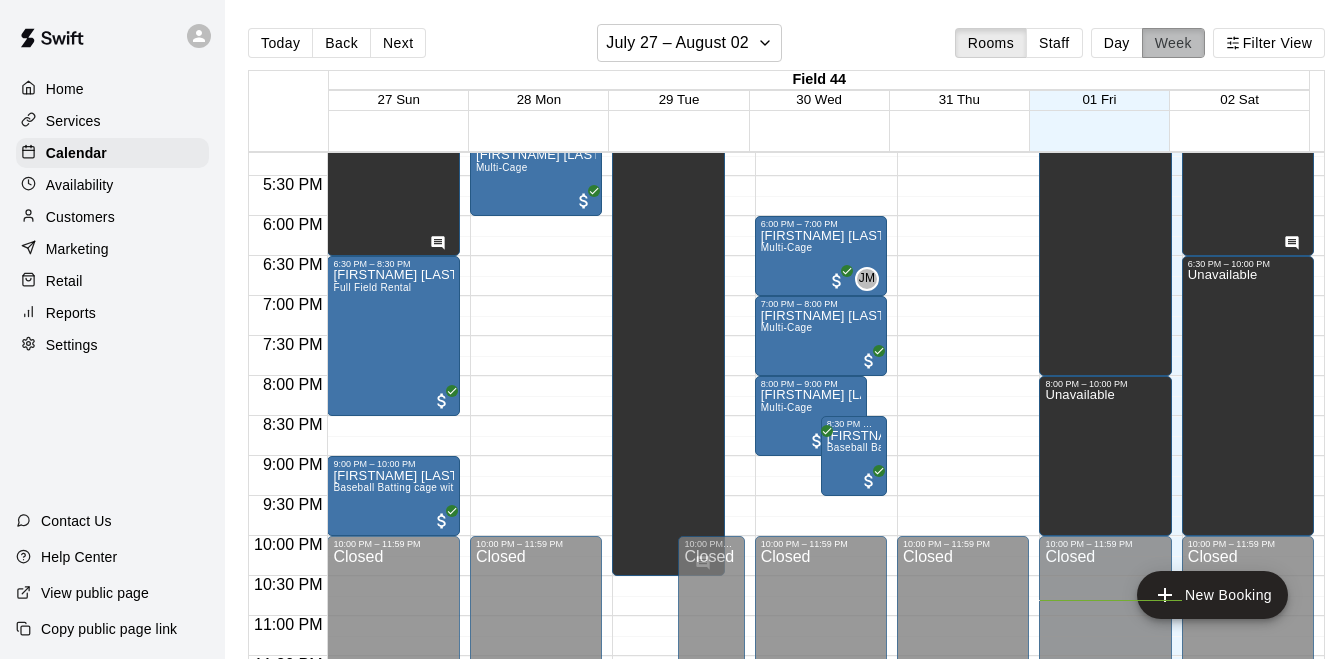 click on "Week" at bounding box center [1173, 43] 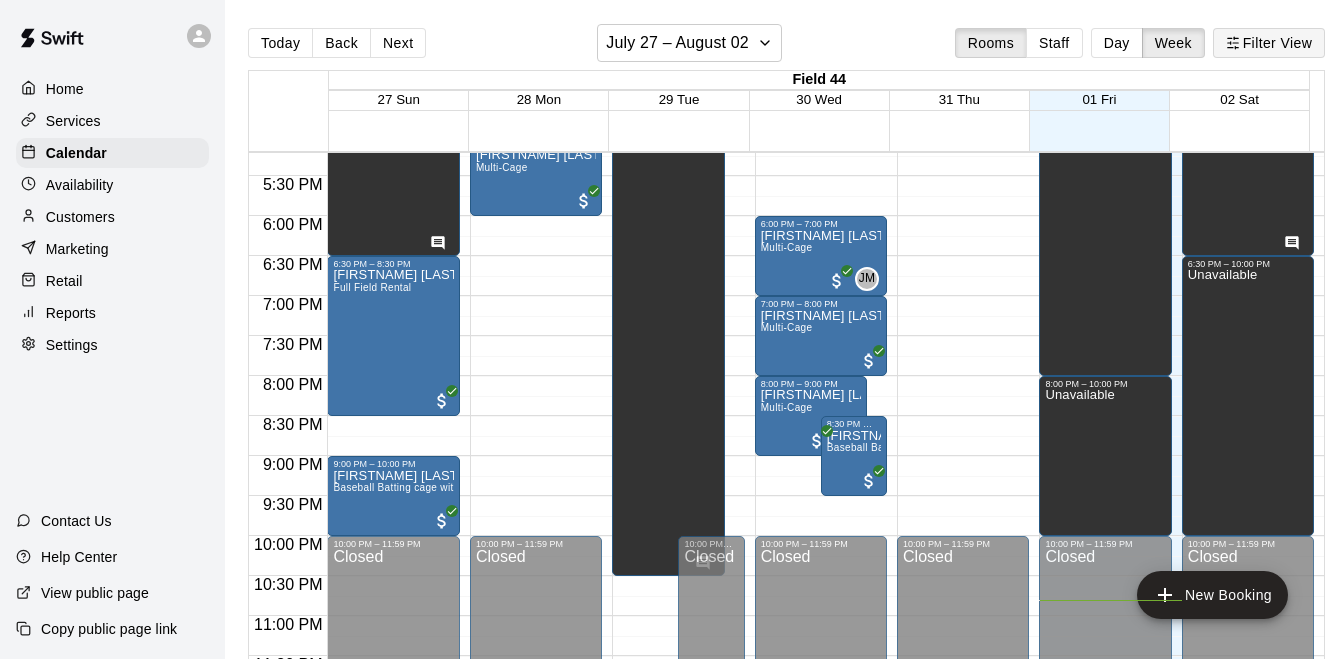click on "Filter View" at bounding box center (1269, 43) 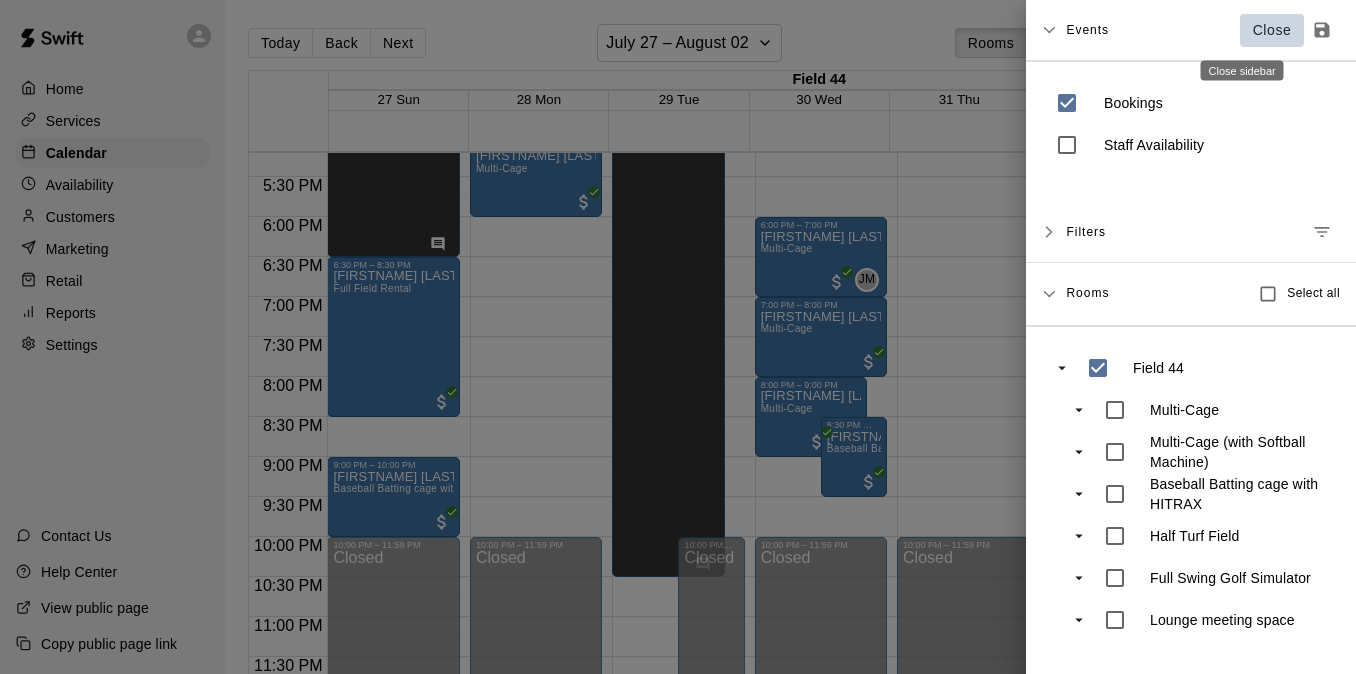 click on "Close" at bounding box center (1272, 30) 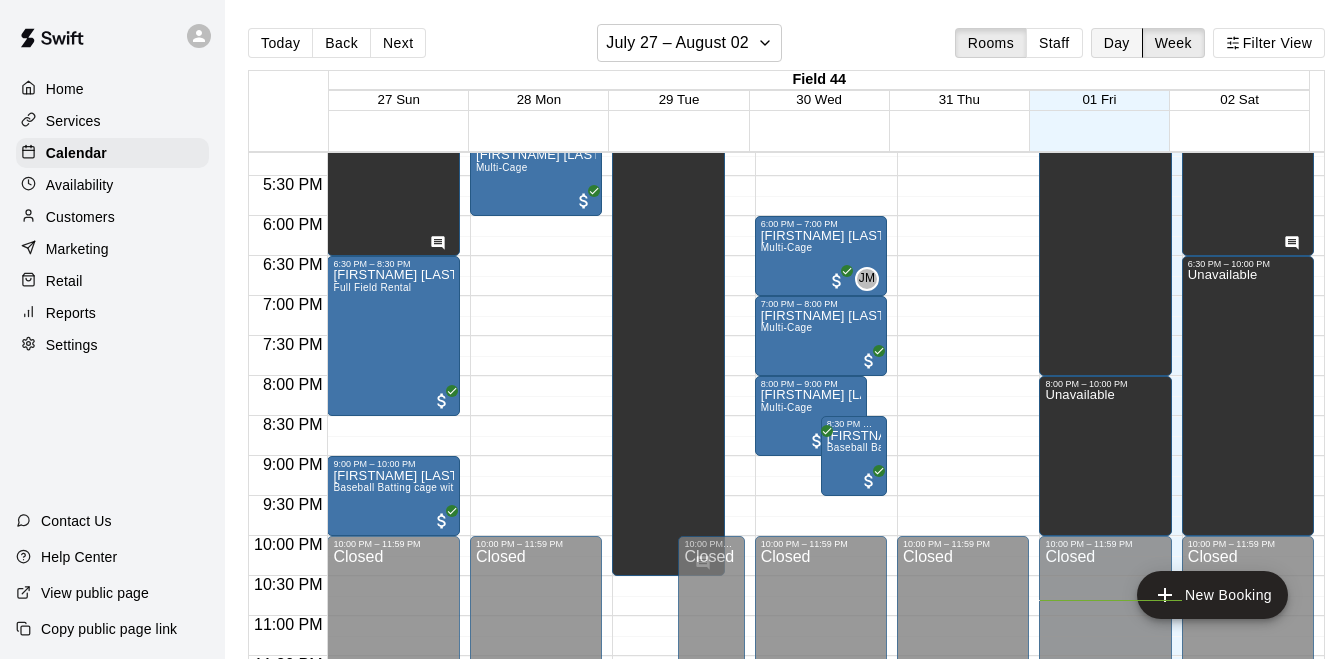 click on "Day" at bounding box center (1117, 43) 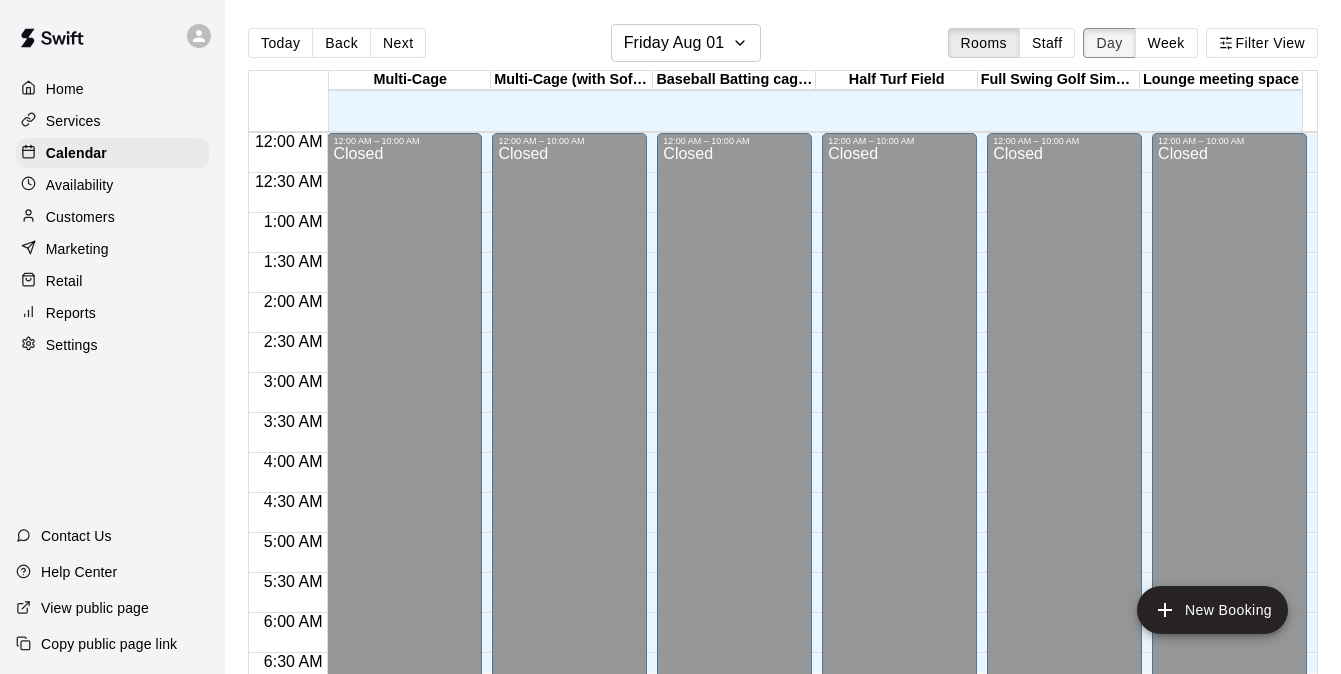 scroll, scrollTop: 1357, scrollLeft: 0, axis: vertical 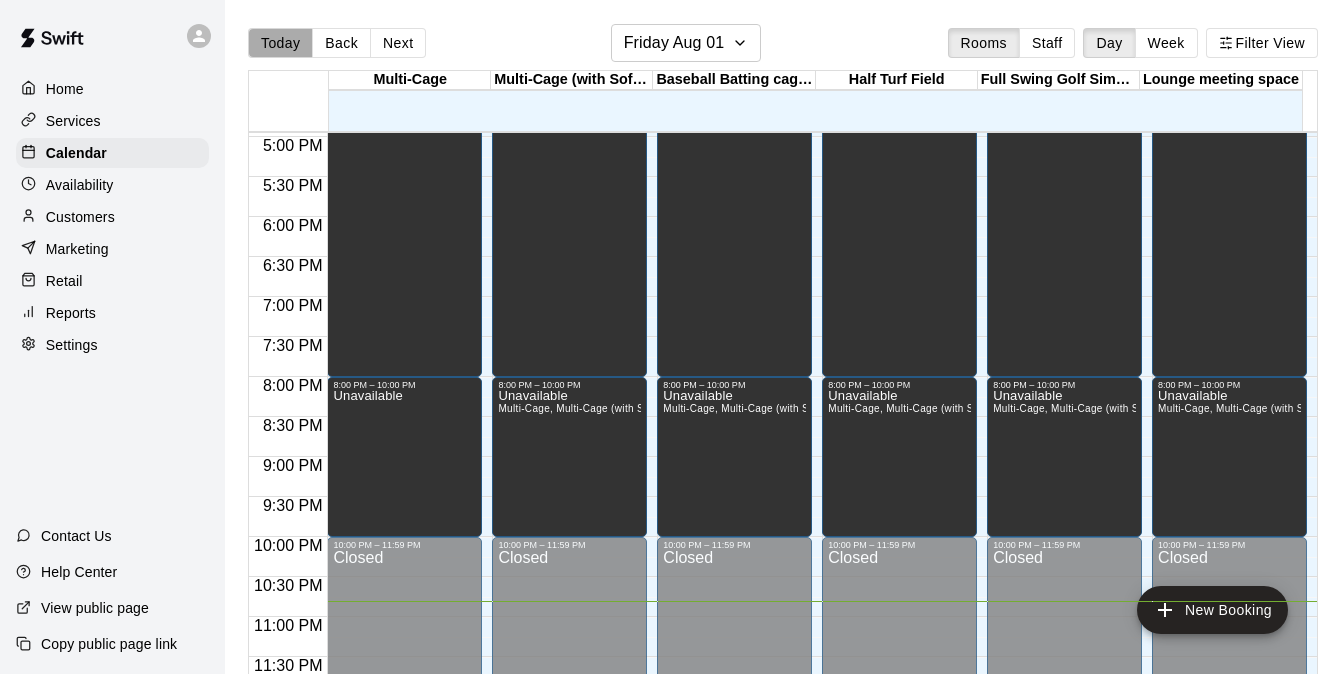click on "Today" at bounding box center (280, 43) 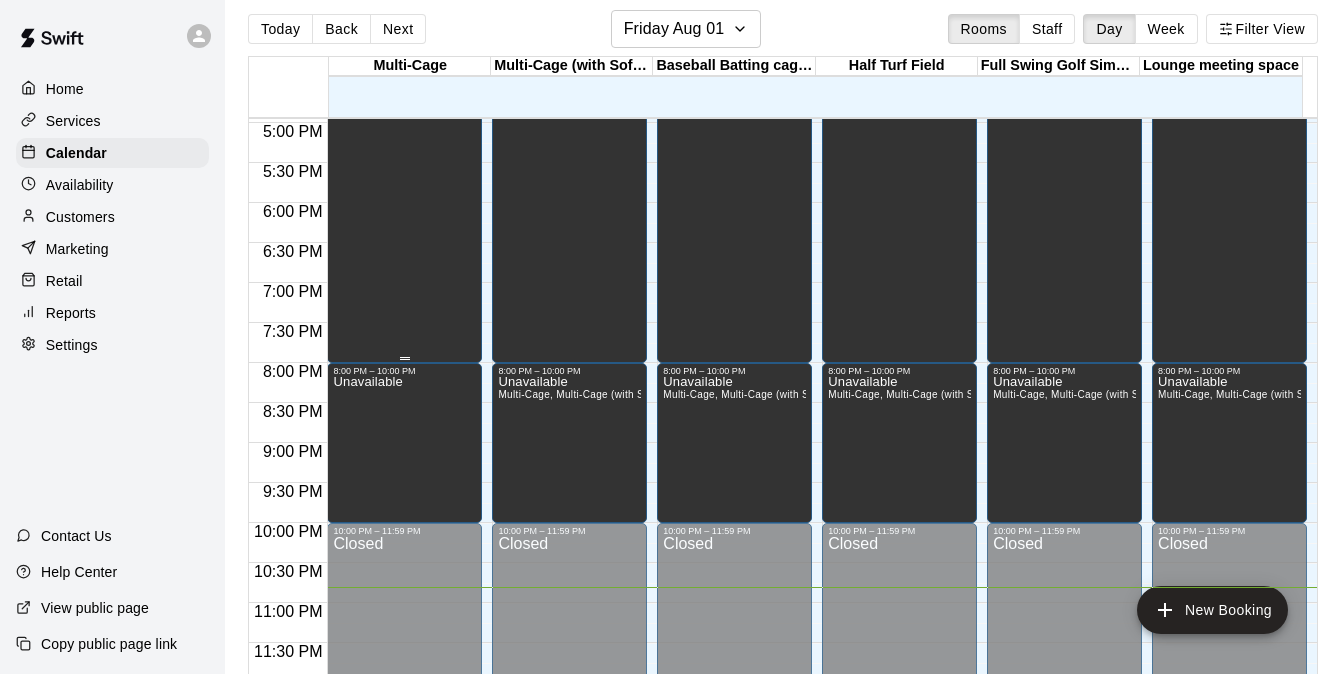scroll, scrollTop: 0, scrollLeft: 0, axis: both 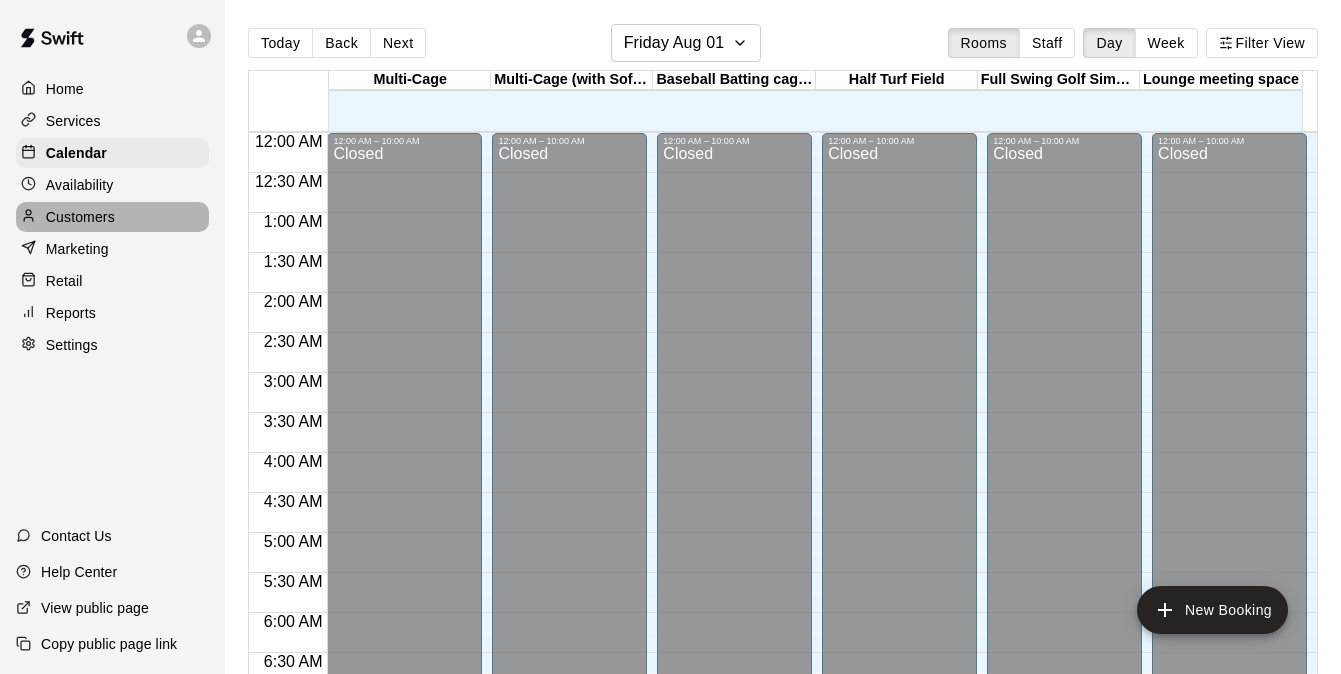 click on "Customers" at bounding box center [80, 217] 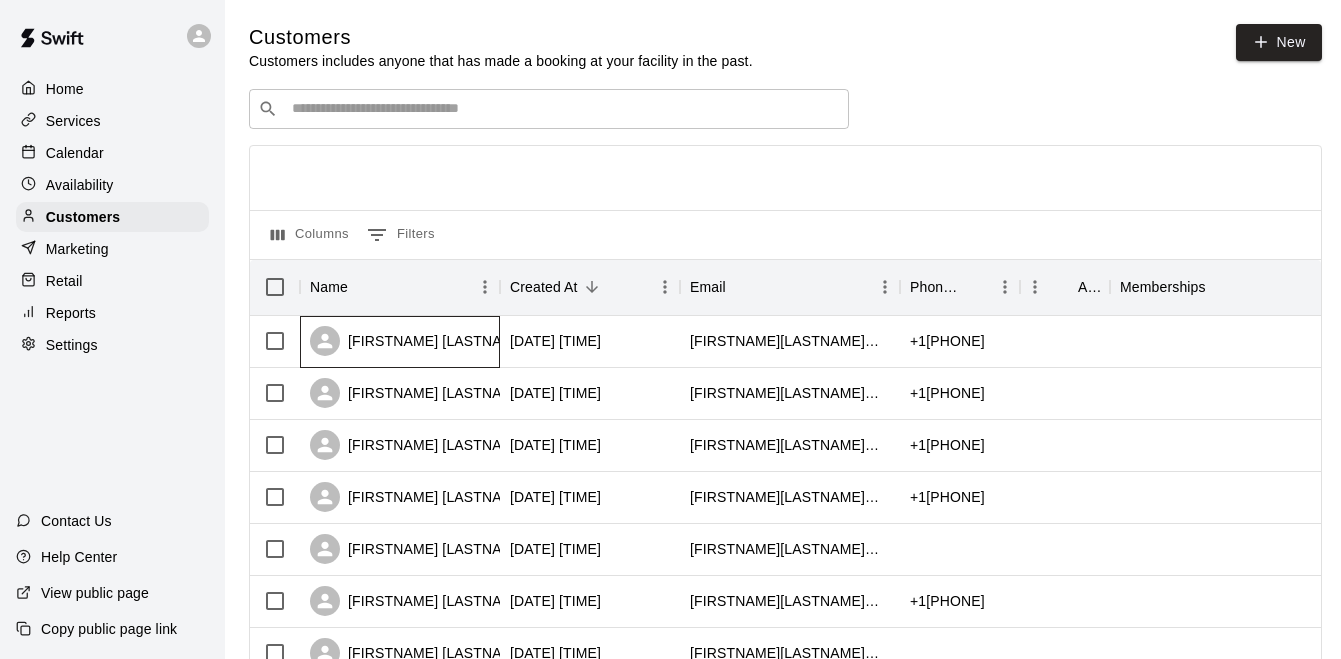 click on "[FIRSTNAME] [LASTNAME]" at bounding box center (418, 341) 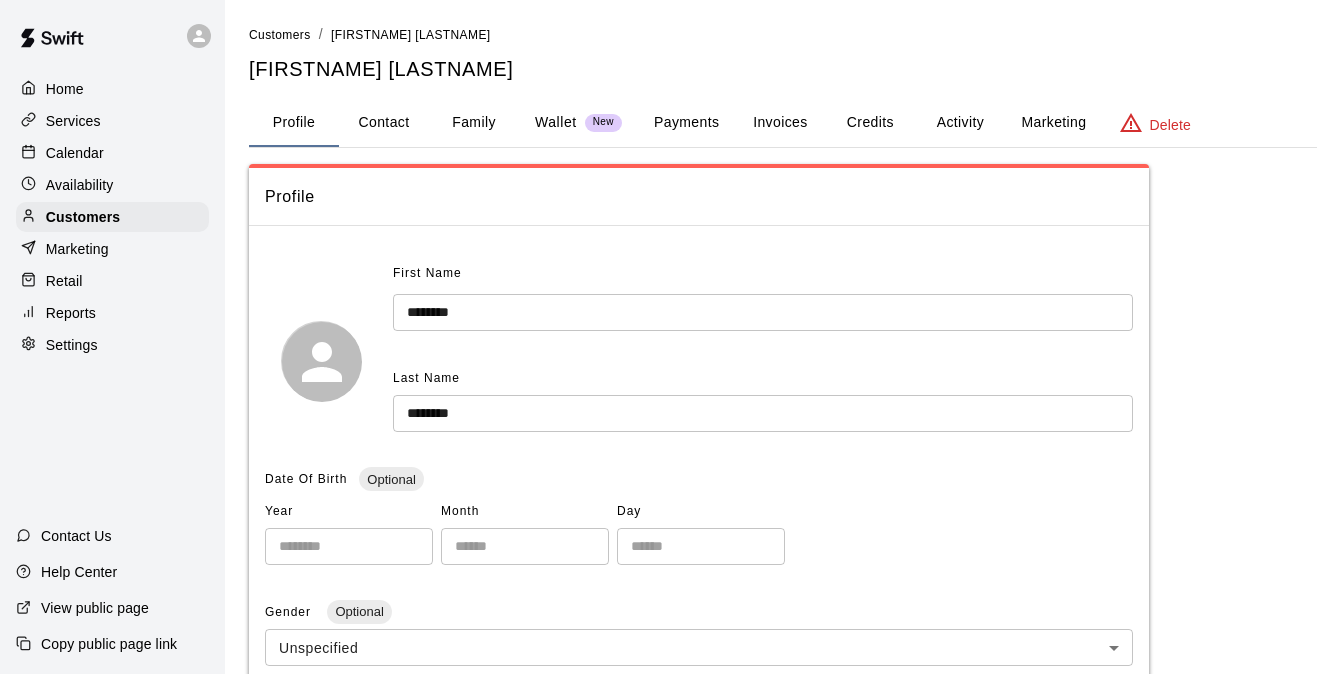 click on "Activity" at bounding box center (960, 123) 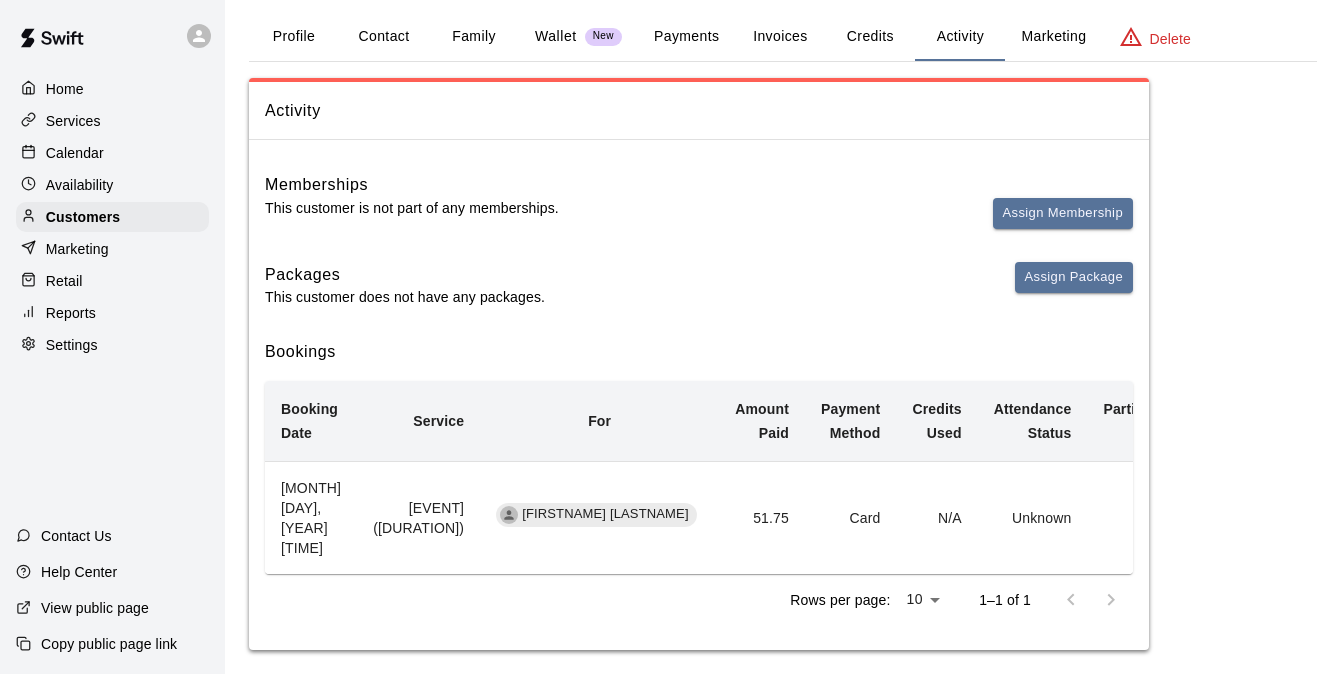 scroll, scrollTop: 102, scrollLeft: 0, axis: vertical 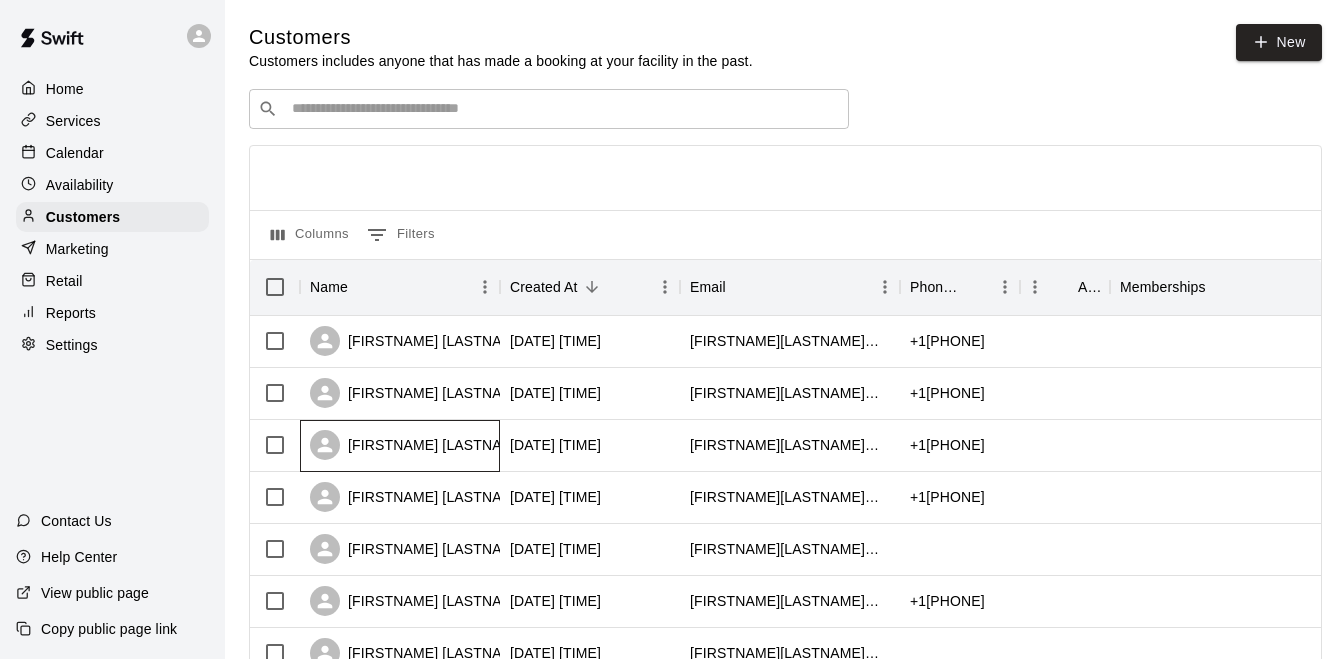 click on "[FIRSTNAME] [LASTNAME]" at bounding box center [418, 445] 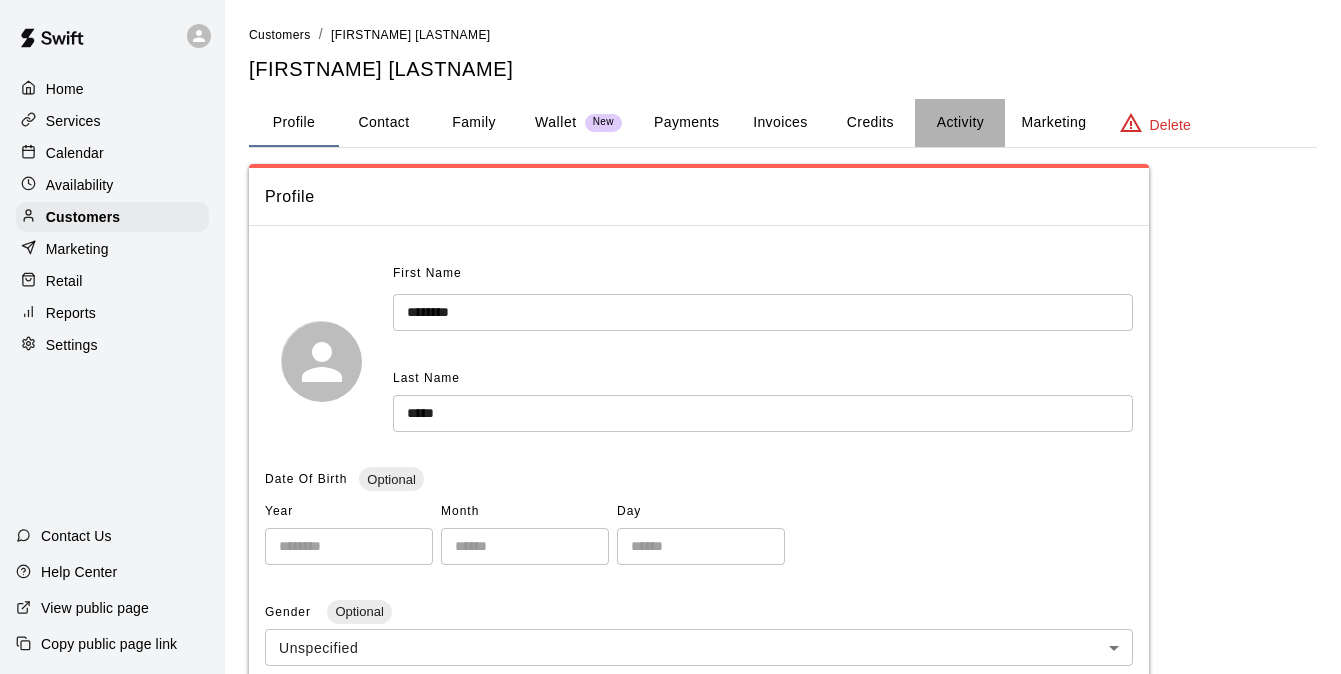click on "Activity" at bounding box center (960, 123) 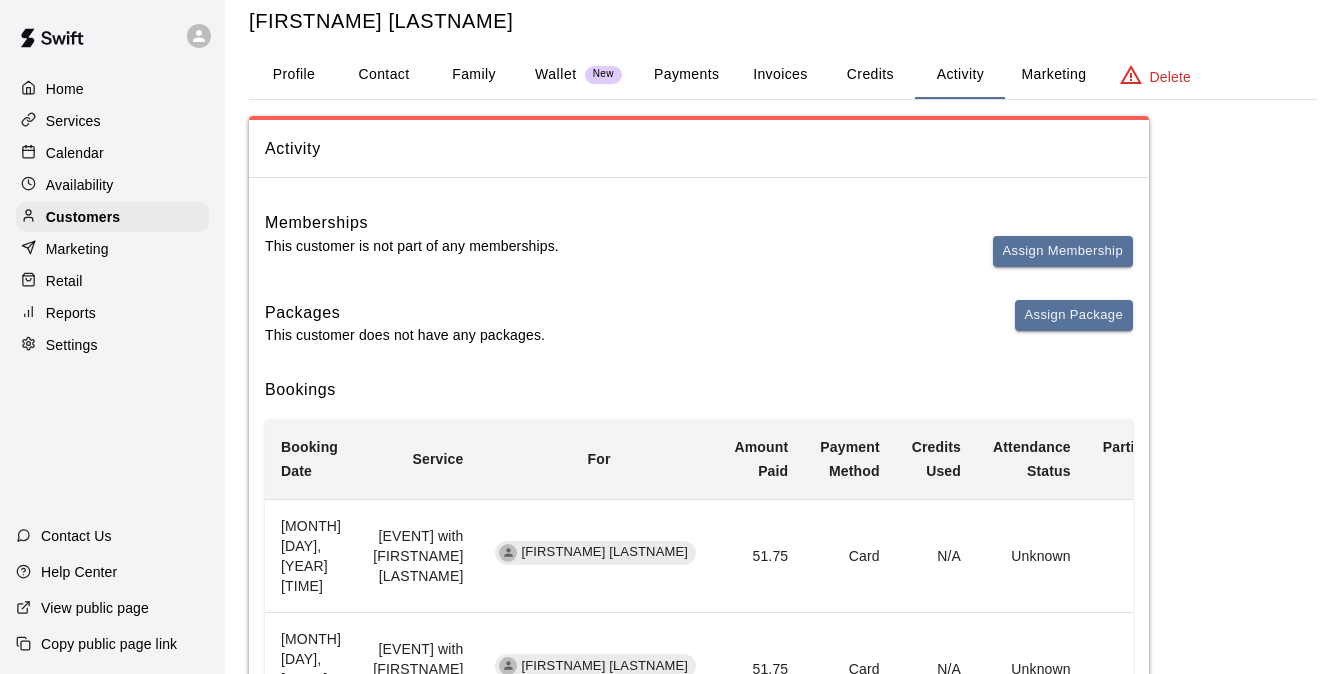 scroll, scrollTop: 58, scrollLeft: 0, axis: vertical 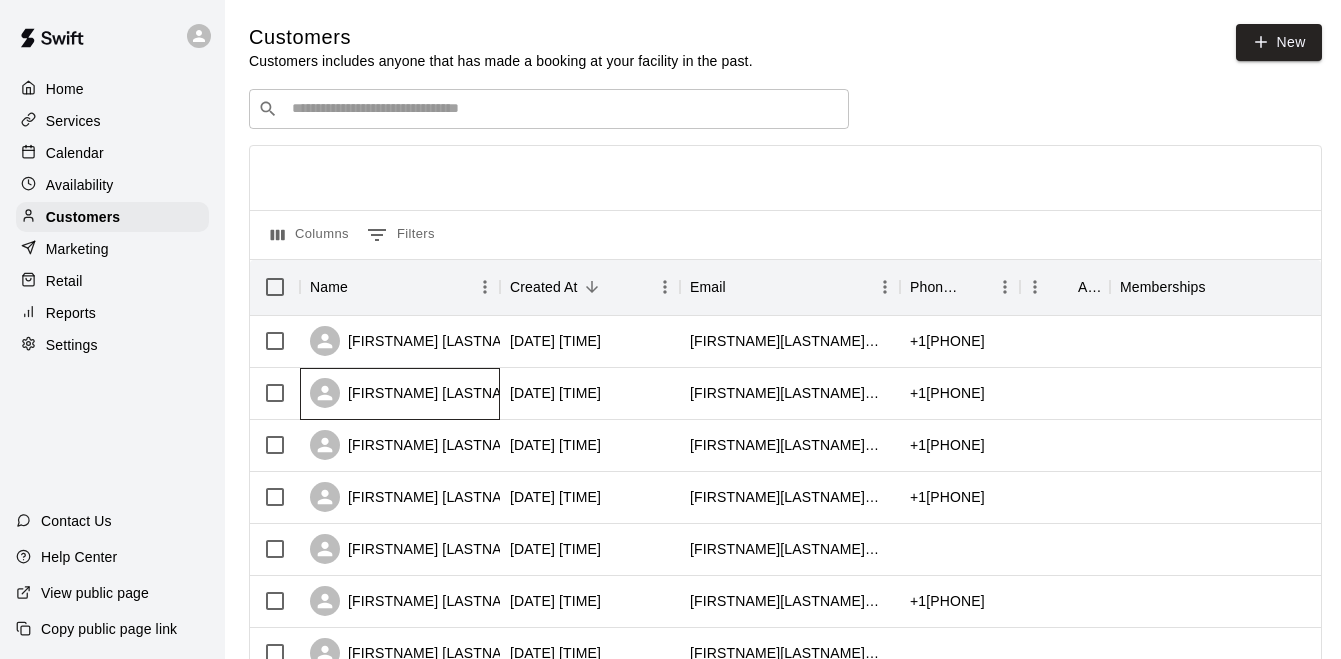 click on "[FIRSTNAME] [LASTNAME]" at bounding box center (400, 394) 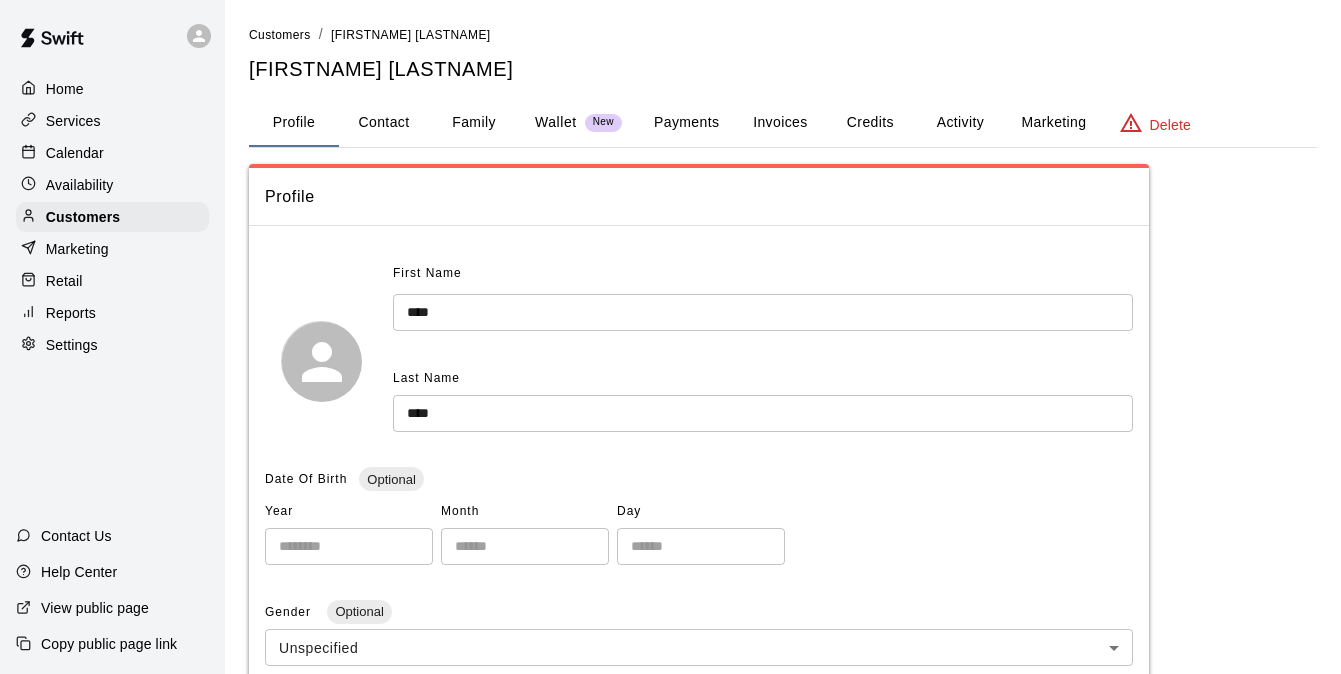 click on "Activity" at bounding box center (960, 123) 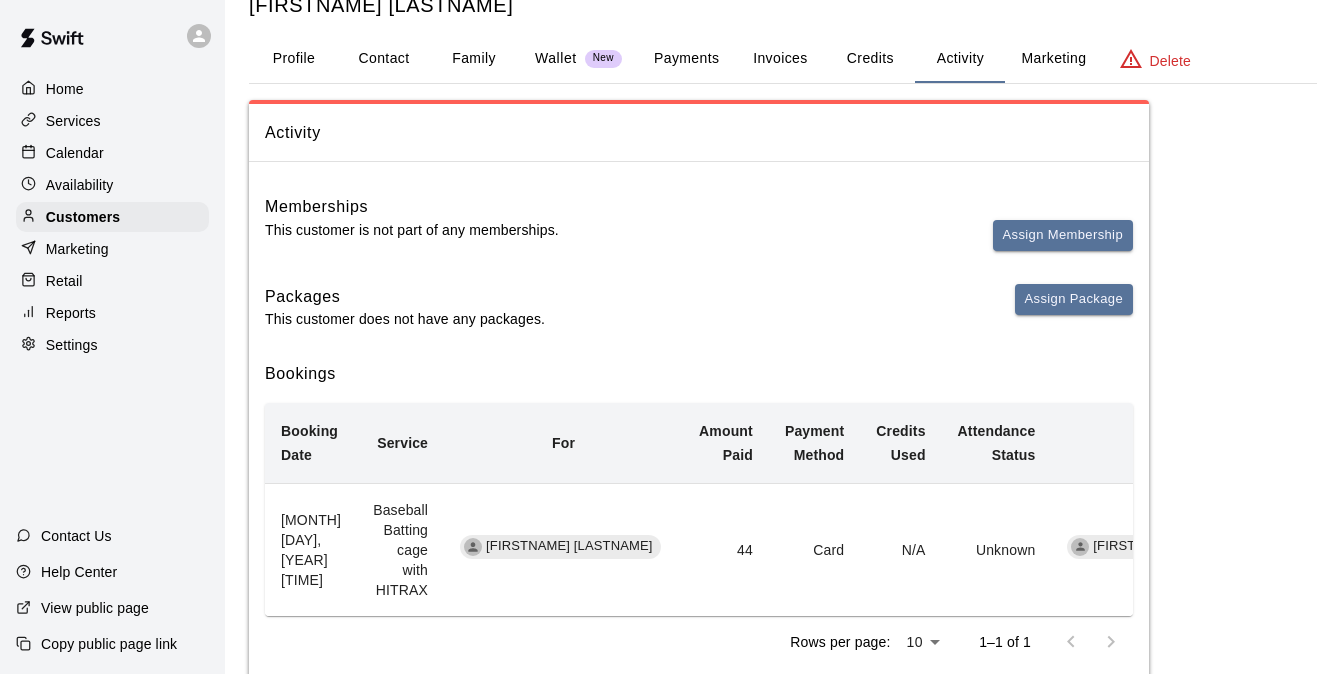 scroll, scrollTop: 0, scrollLeft: 0, axis: both 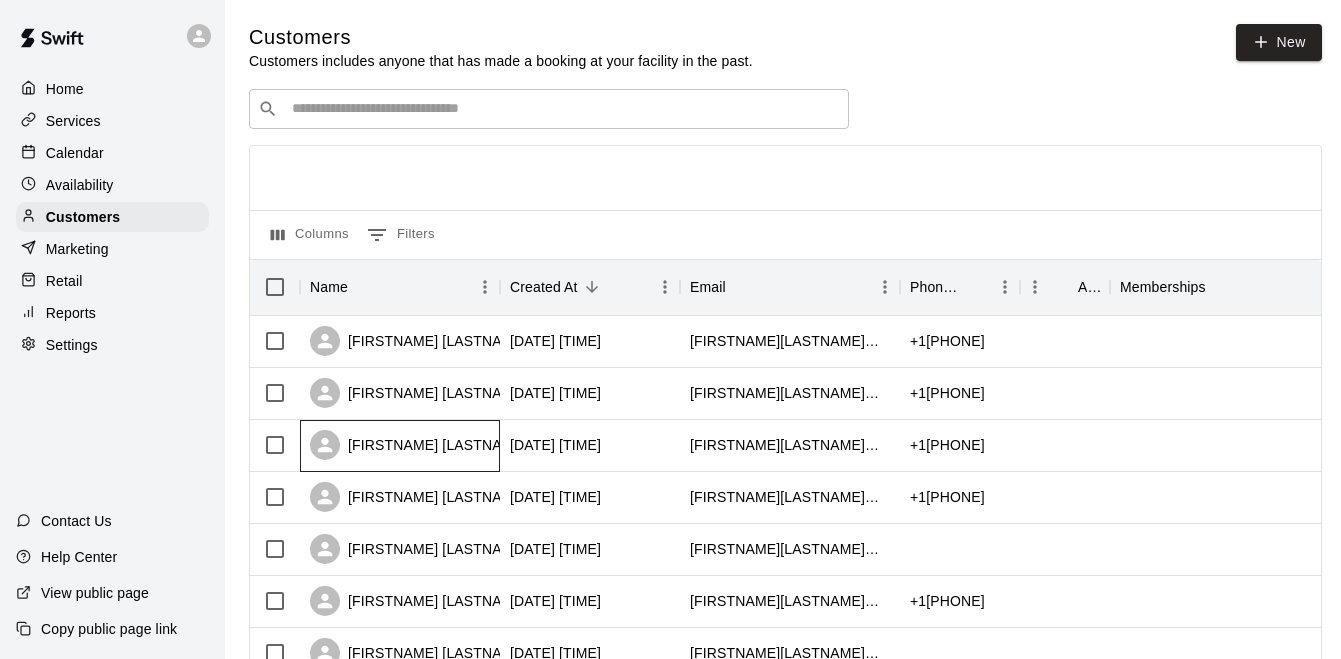 click on "[FIRSTNAME] [LASTNAME]" at bounding box center (418, 445) 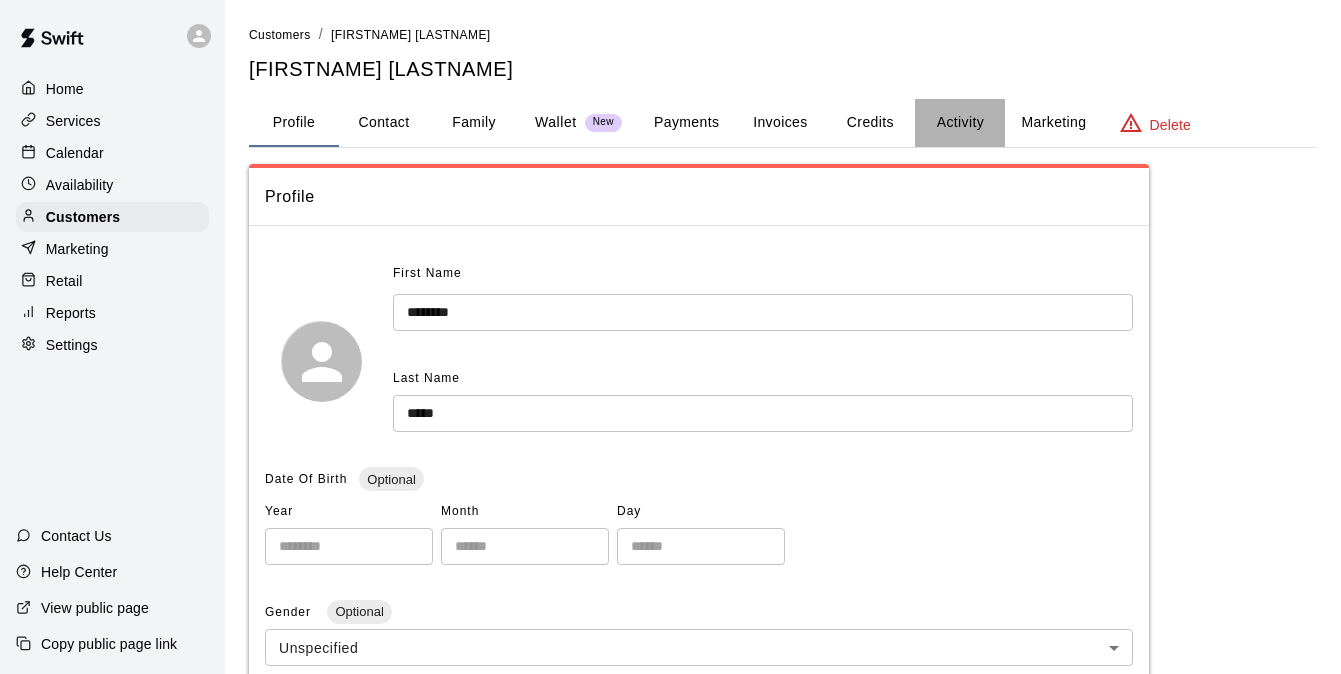 click on "Activity" at bounding box center (960, 123) 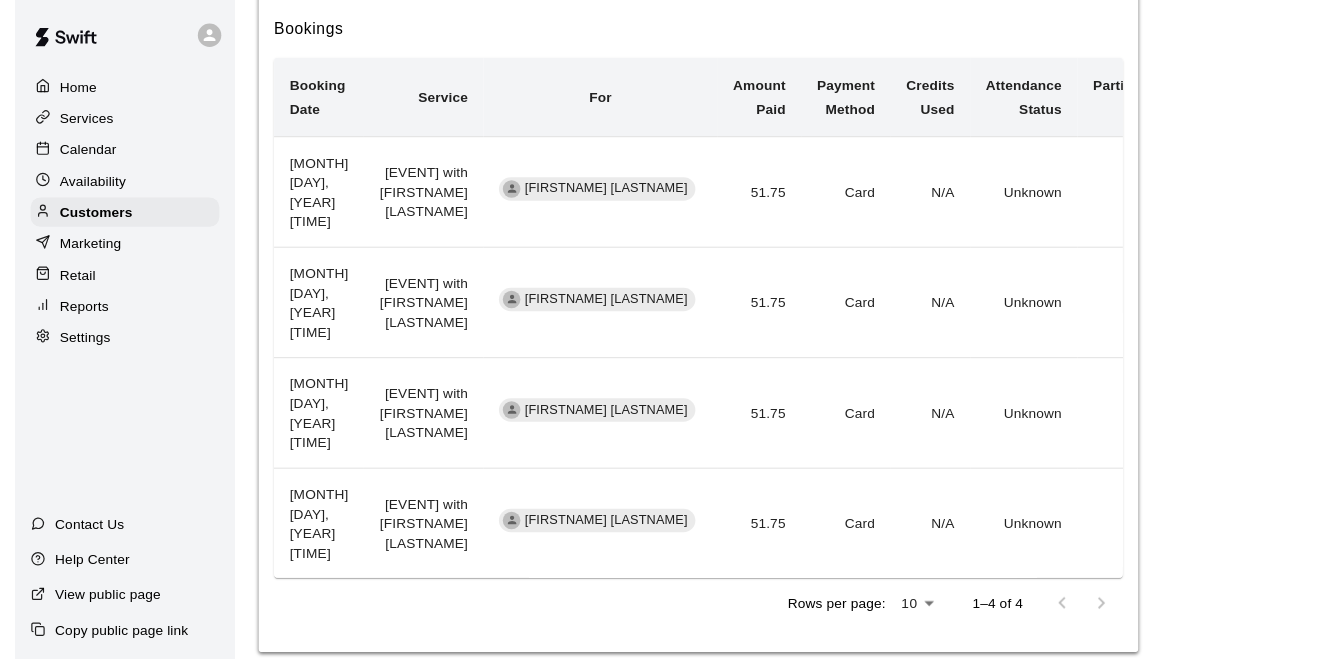 scroll, scrollTop: 0, scrollLeft: 0, axis: both 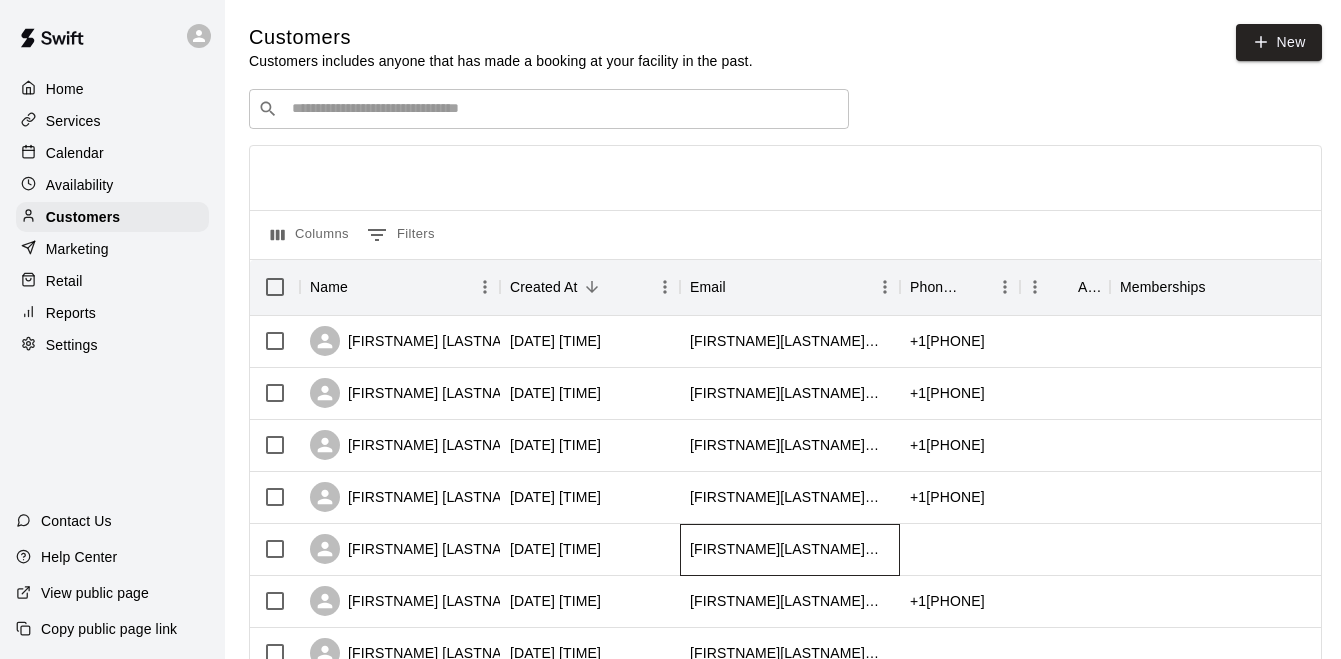 click on "[FIRSTNAME][LASTNAME]@[DOMAIN]" at bounding box center (790, 549) 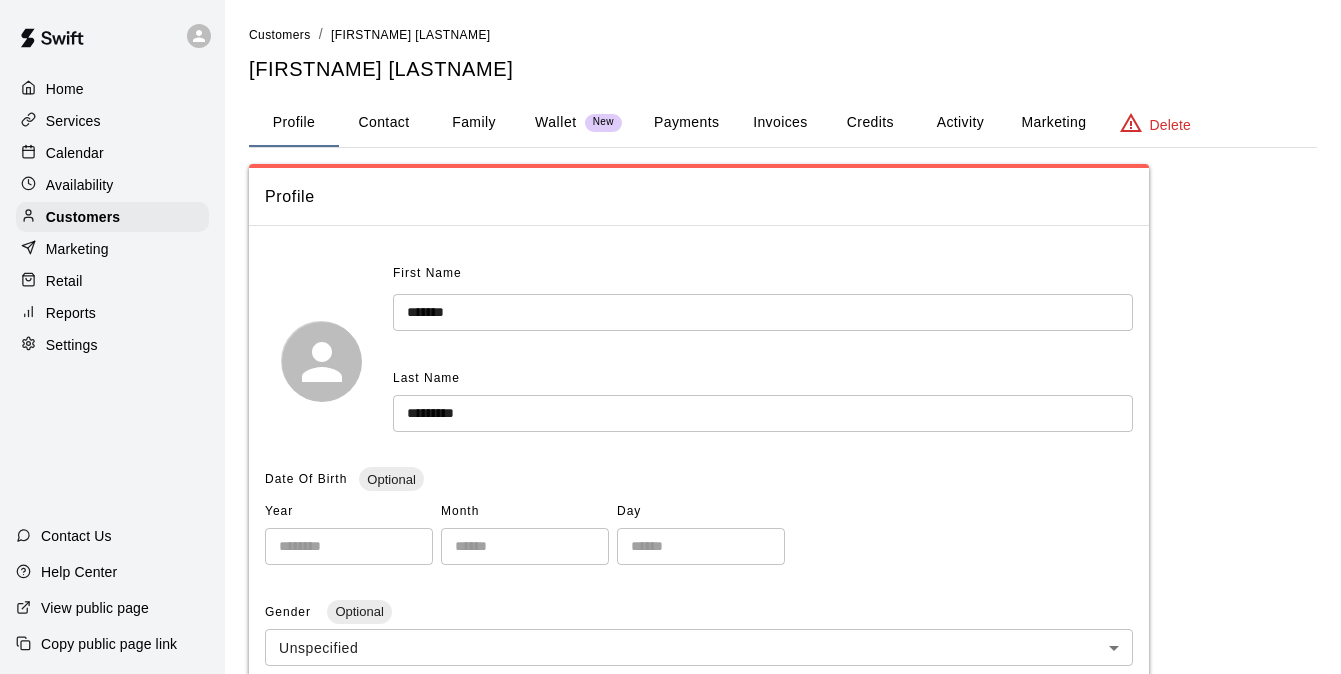 click on "Activity" at bounding box center [960, 123] 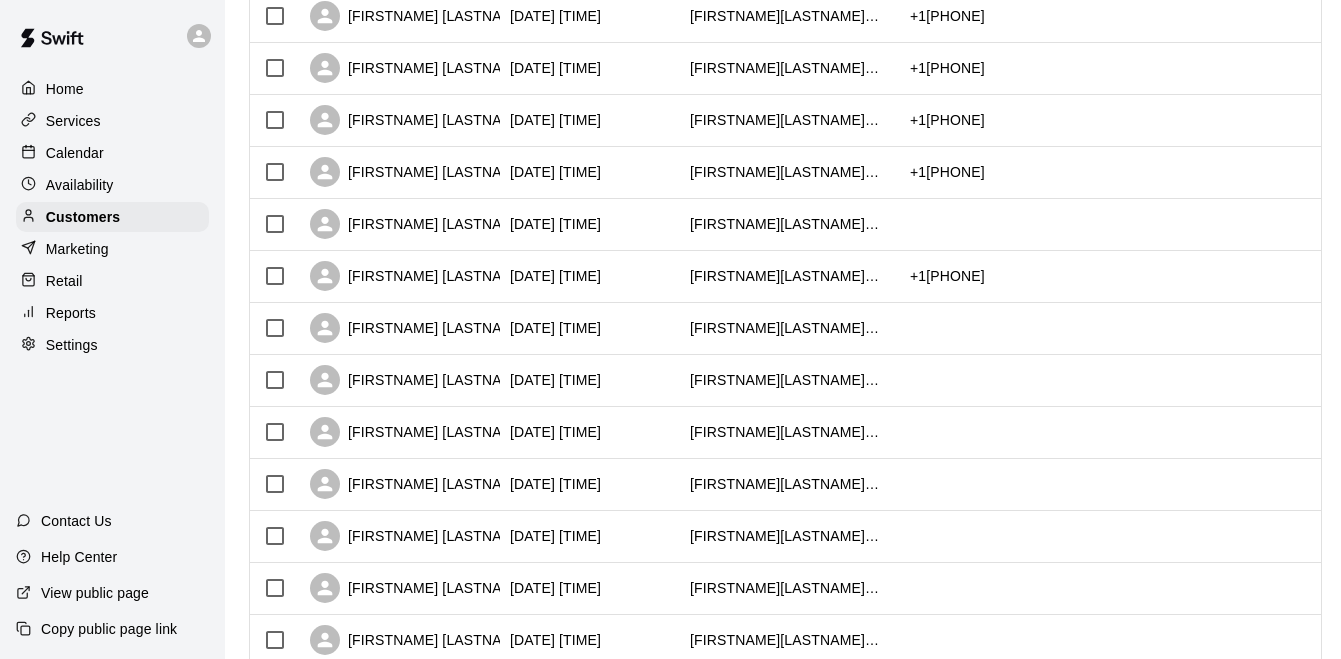 scroll, scrollTop: 0, scrollLeft: 0, axis: both 